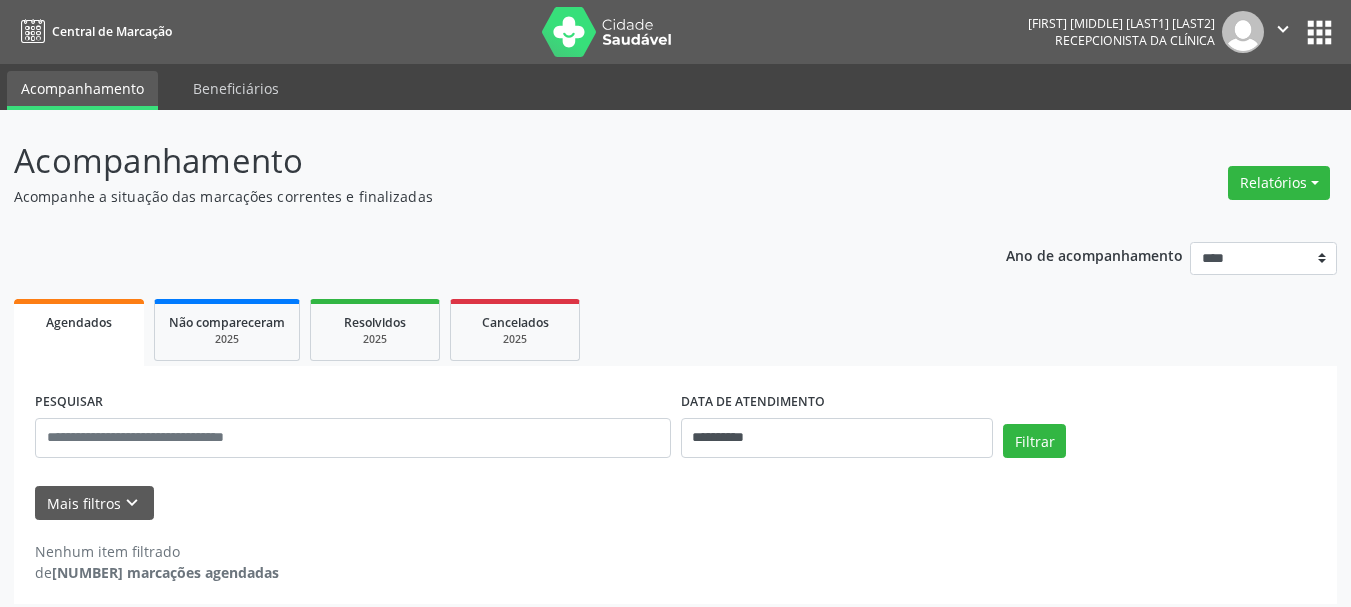 select on "*" 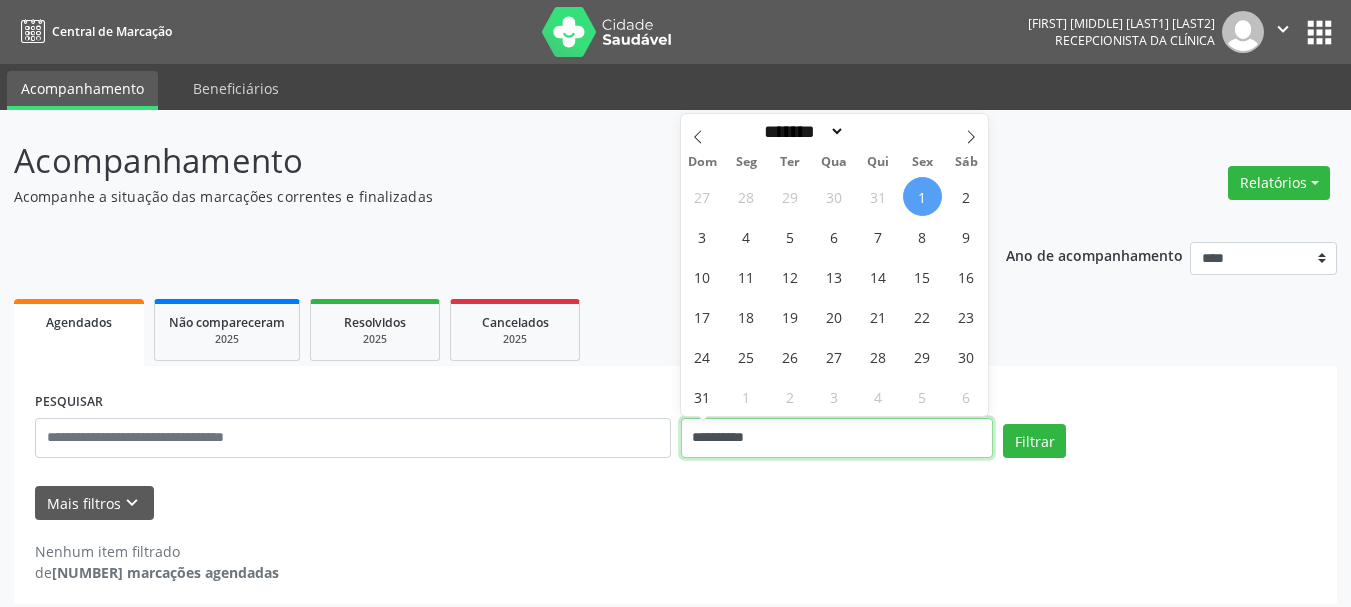 click on "**********" at bounding box center [837, 438] 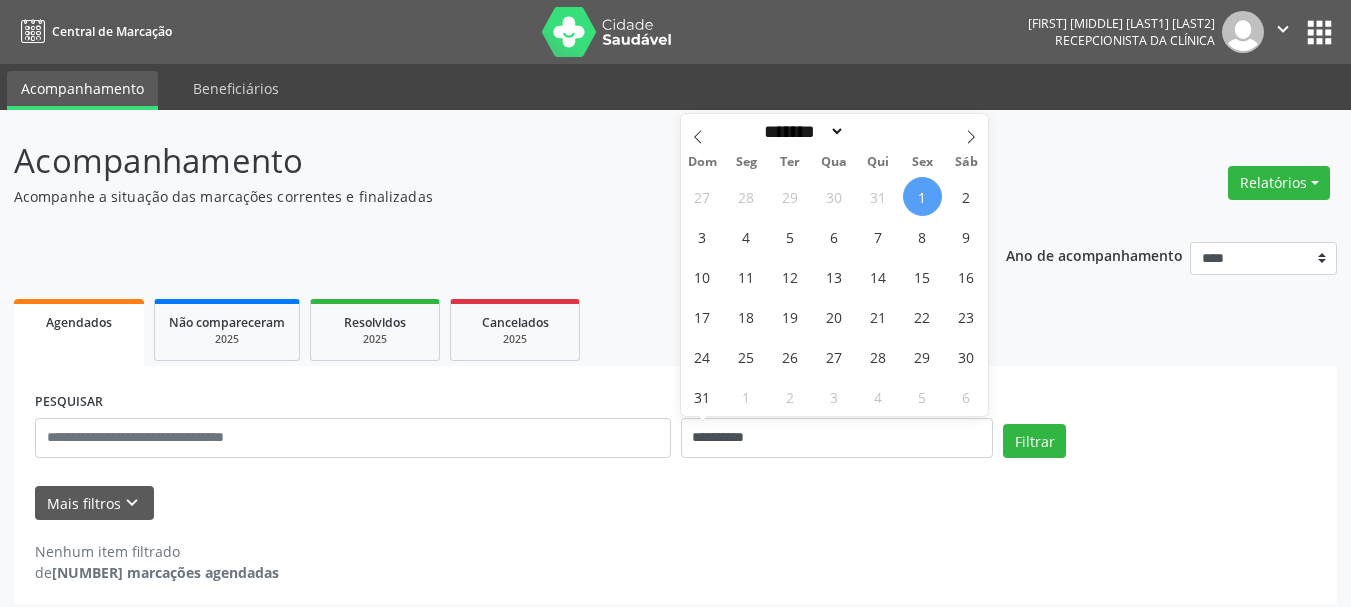 click on "1" at bounding box center [922, 196] 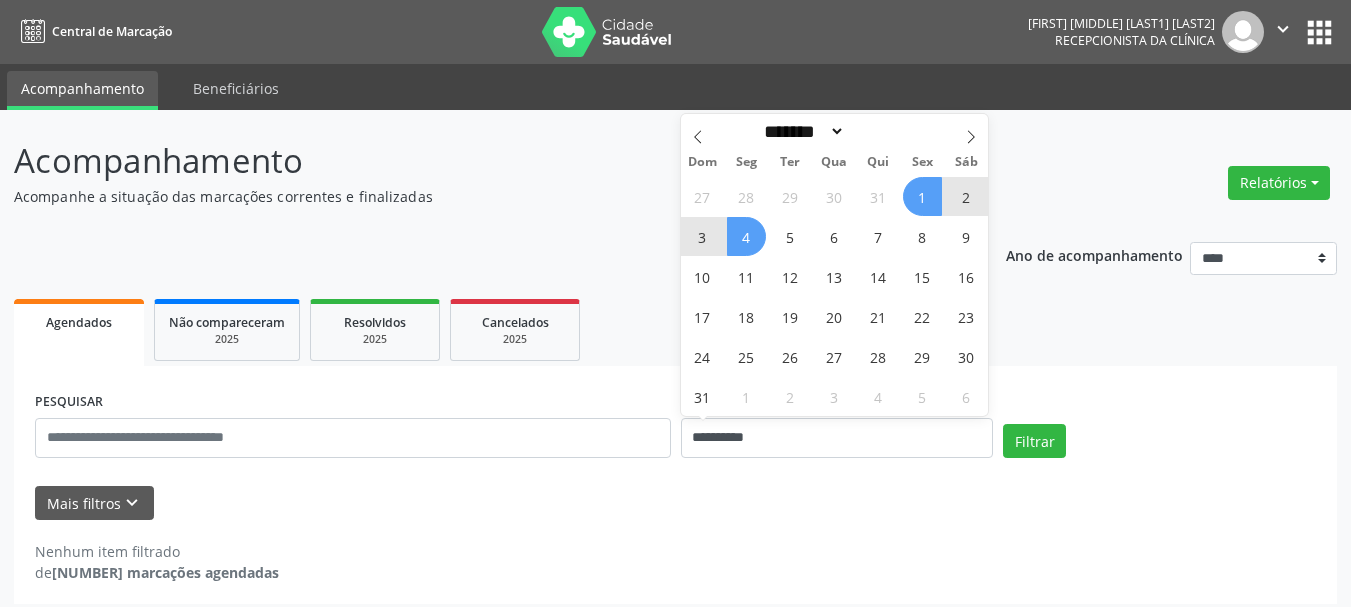 click on "4" at bounding box center [746, 236] 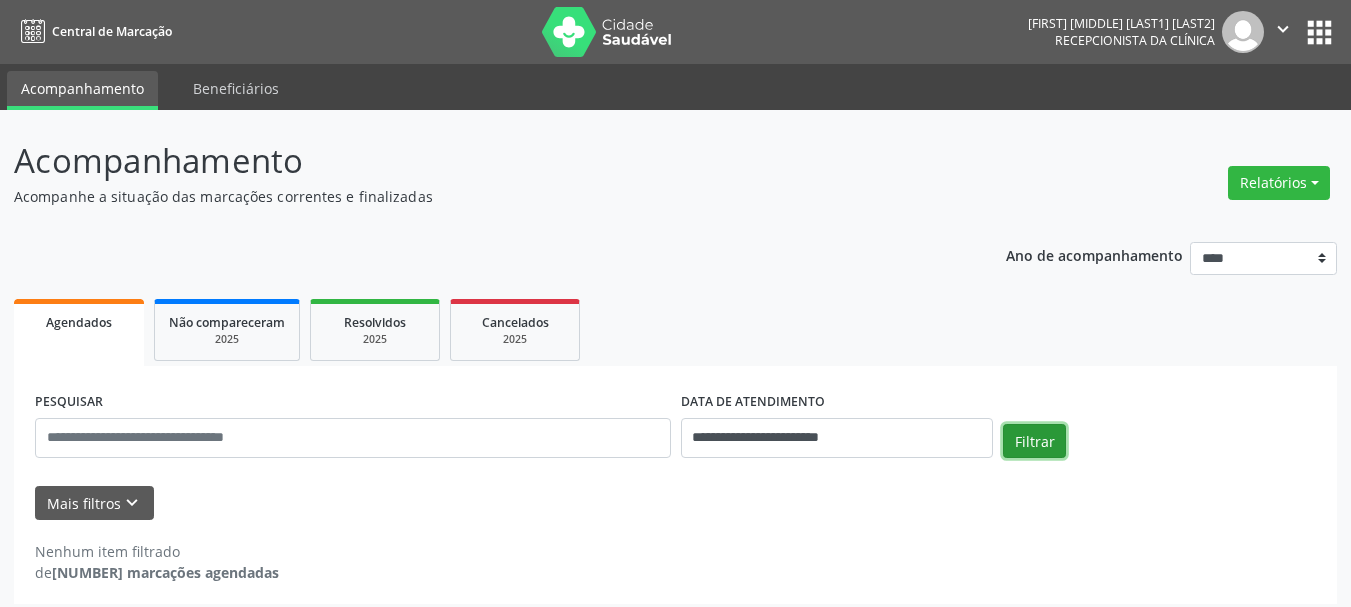 click on "Filtrar" at bounding box center [1034, 441] 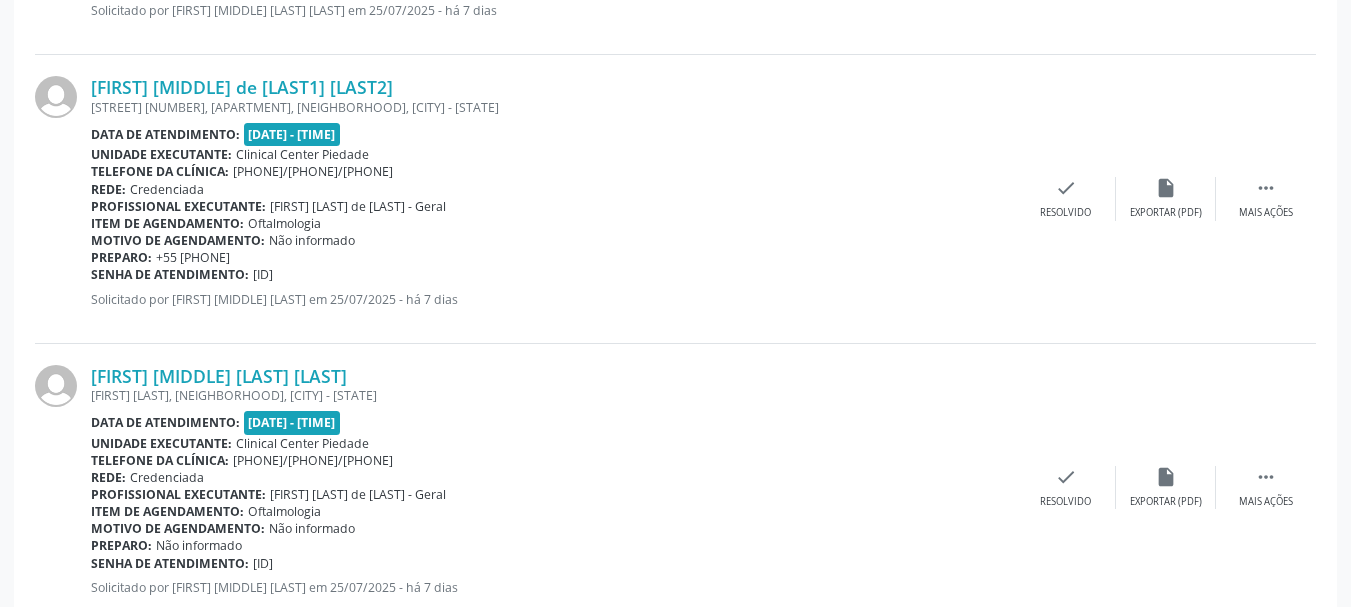 scroll, scrollTop: 433, scrollLeft: 0, axis: vertical 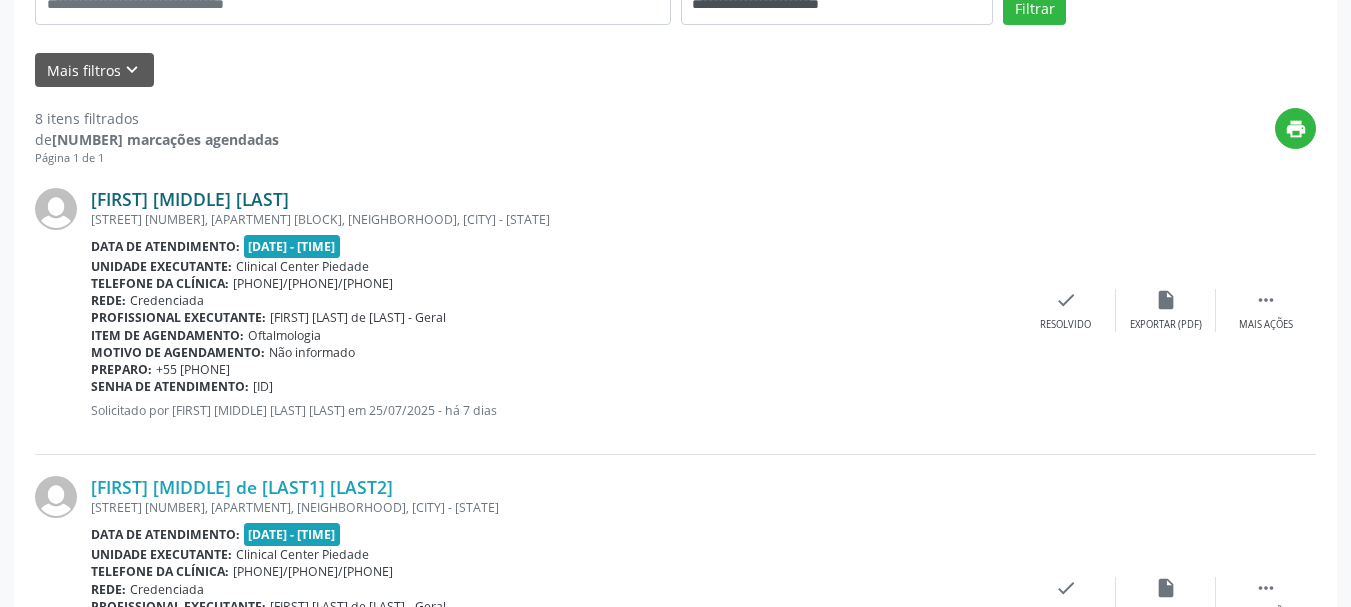 click on "[FIRST] [MIDDLE] [LAST]" at bounding box center [190, 199] 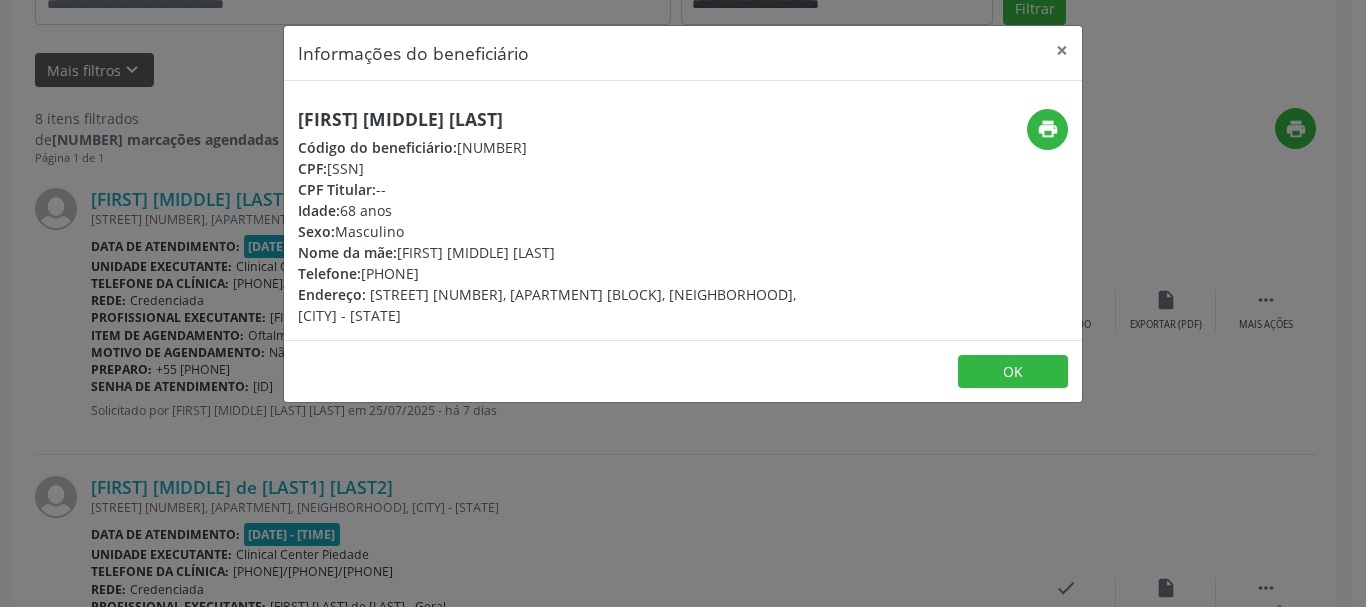 click on "[FIRST] [MIDDLE] [LAST]" at bounding box center (550, 119) 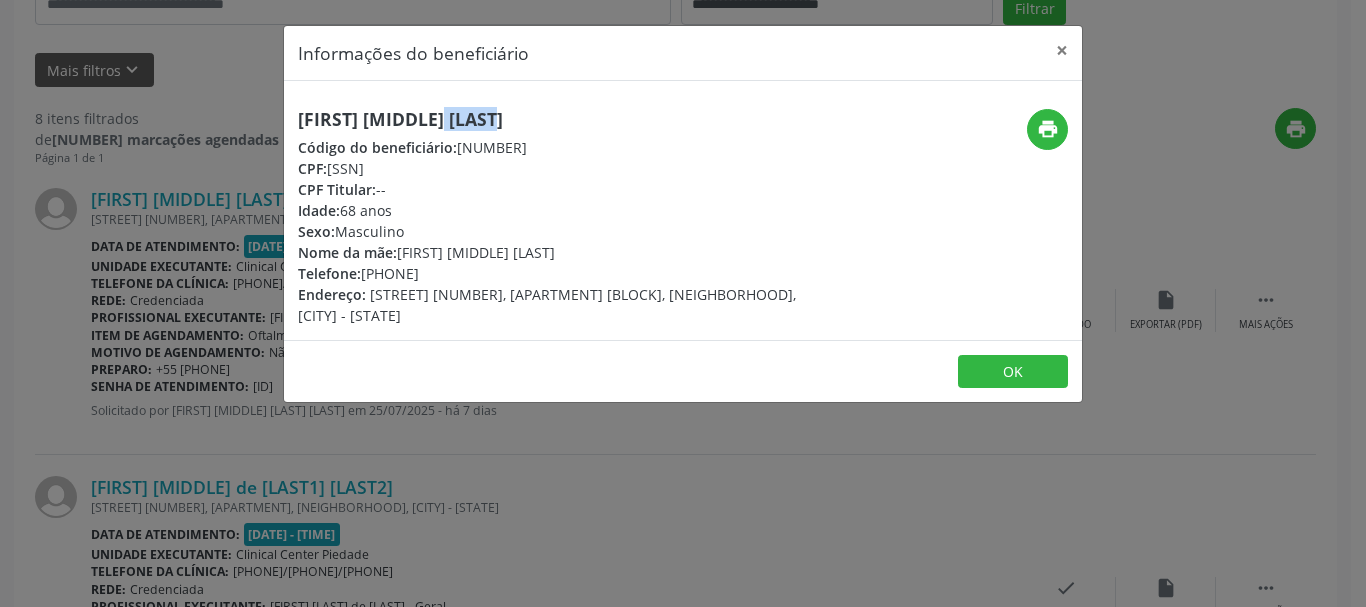 click on "[FIRST] [MIDDLE] [LAST]" at bounding box center (550, 119) 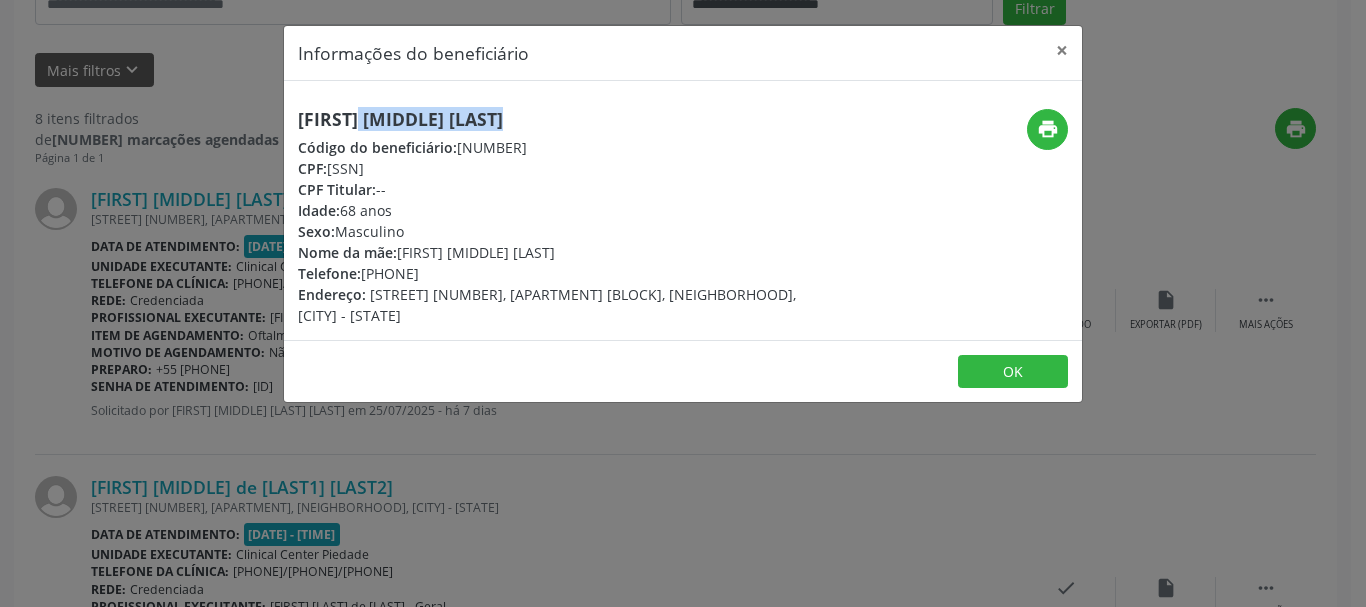 click on "[FIRST] [MIDDLE] [LAST]" at bounding box center [550, 119] 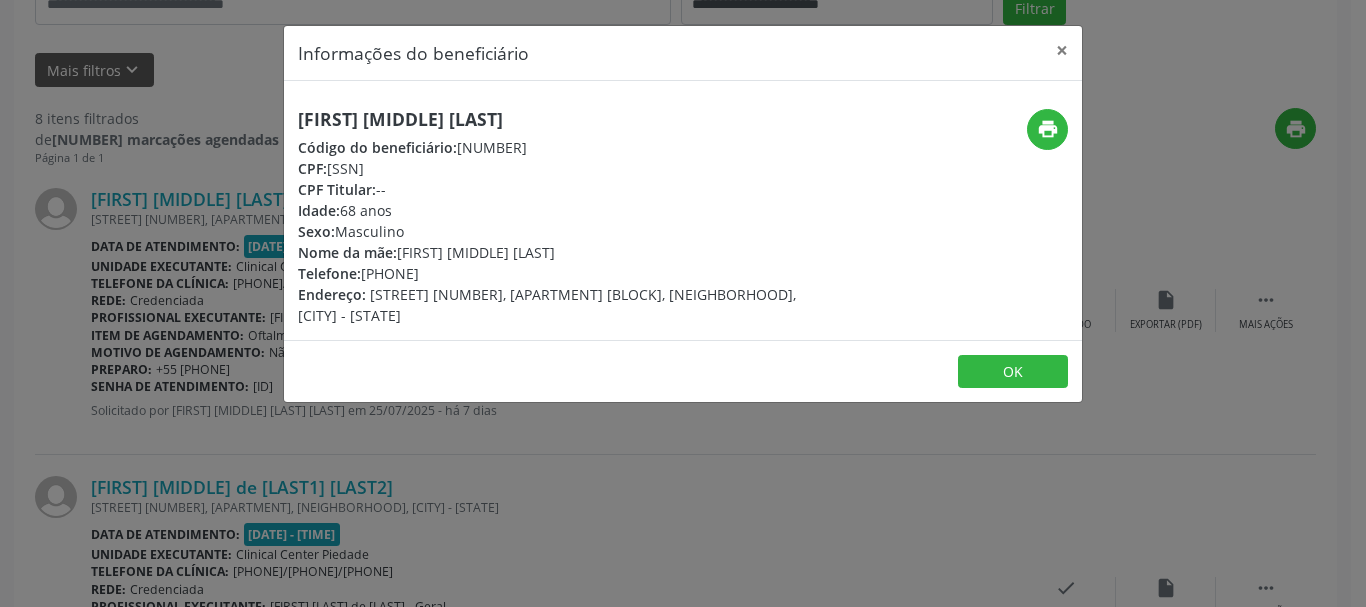 click on "CPF:
[SSN]" at bounding box center (550, 168) 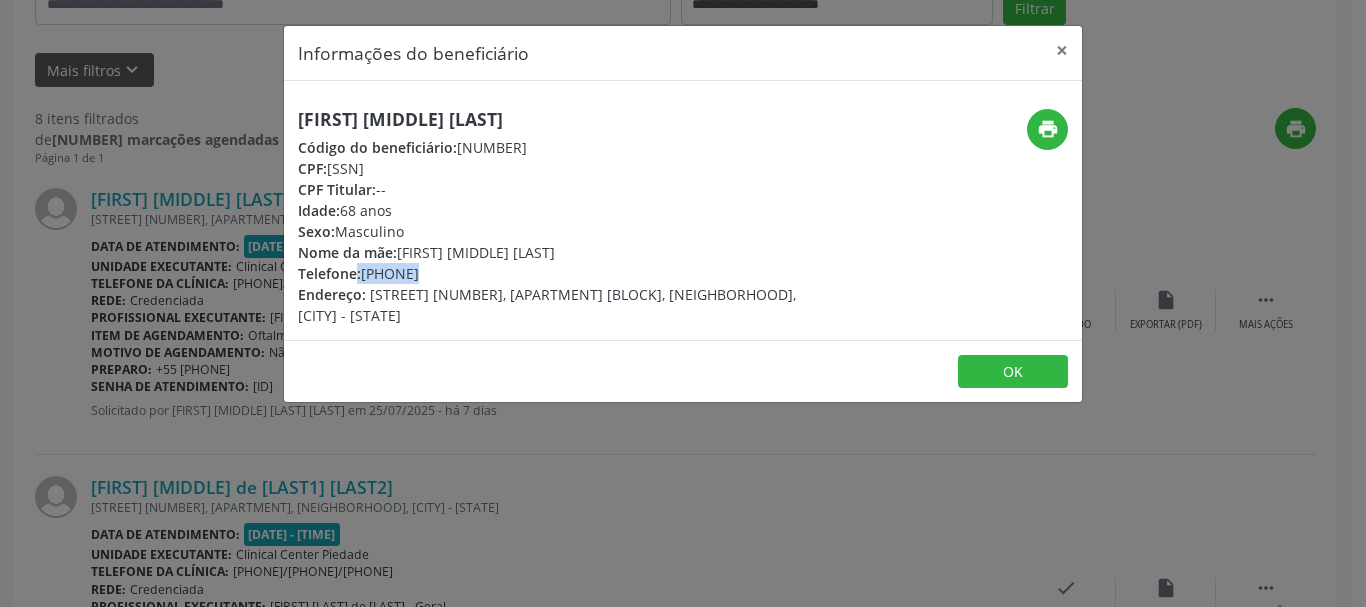 click on "Telefone:
[PHONE]" at bounding box center (550, 273) 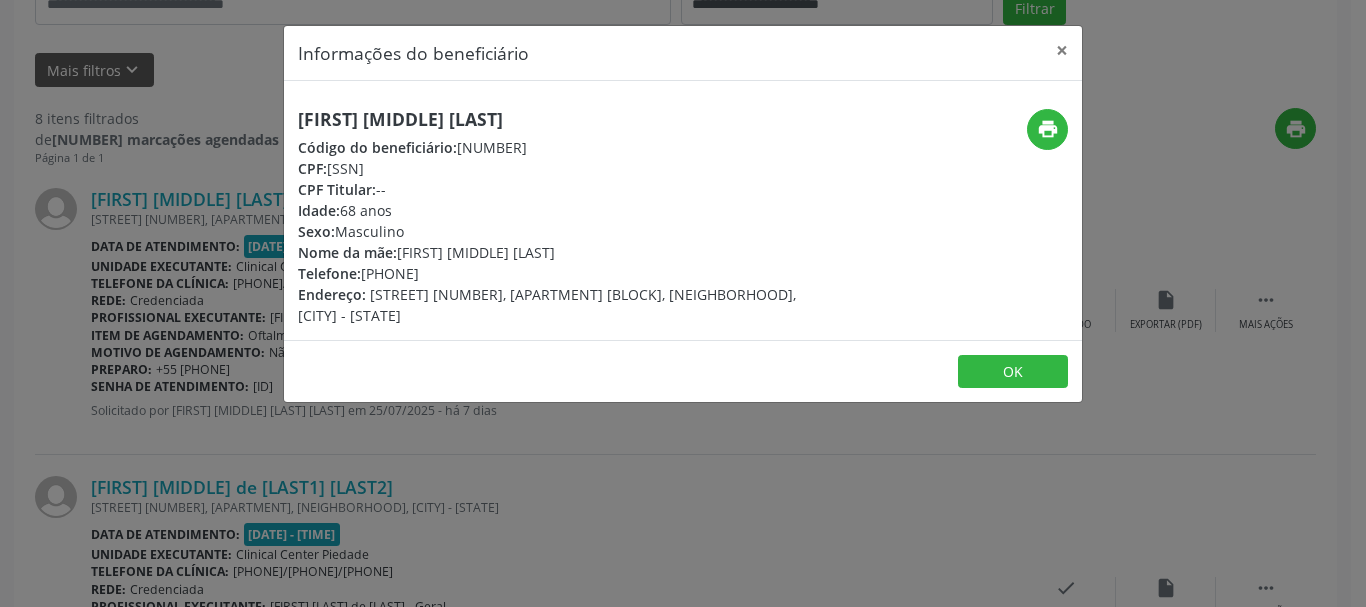 click on "Endereço:
[STREET] [NUMBER], [APARTMENT] [BLOCK], [NEIGHBORHOOD], [CITY] - [STATE]" at bounding box center [550, 305] 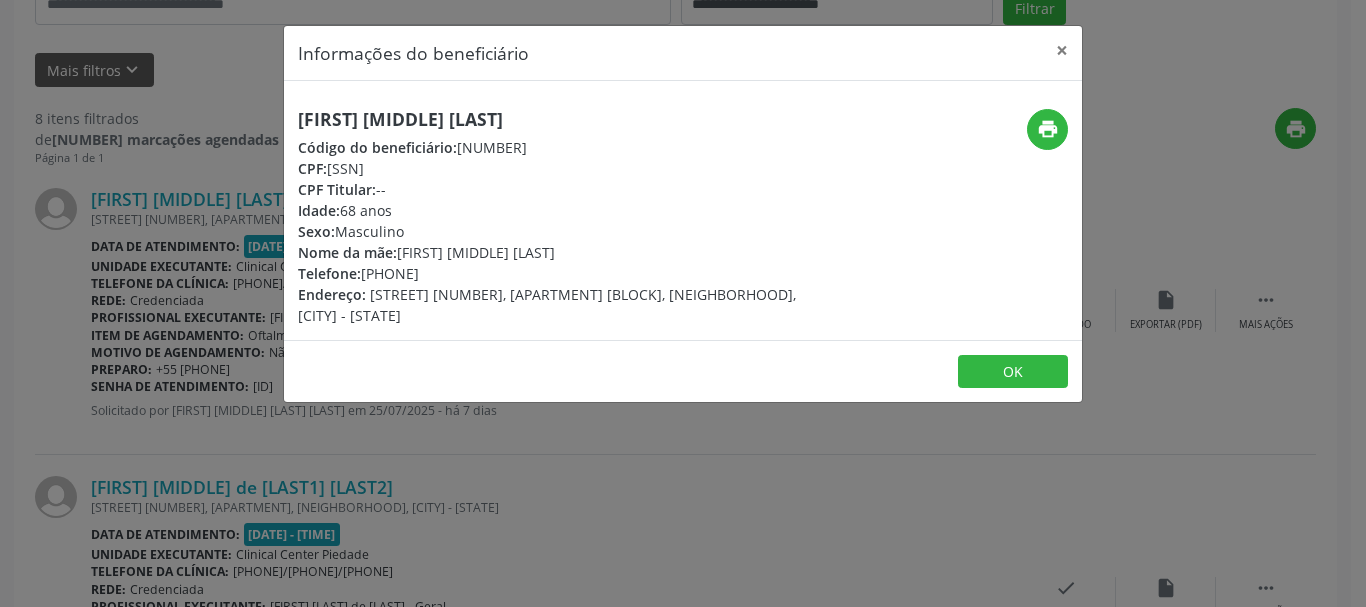 copy on "[PHONE]" 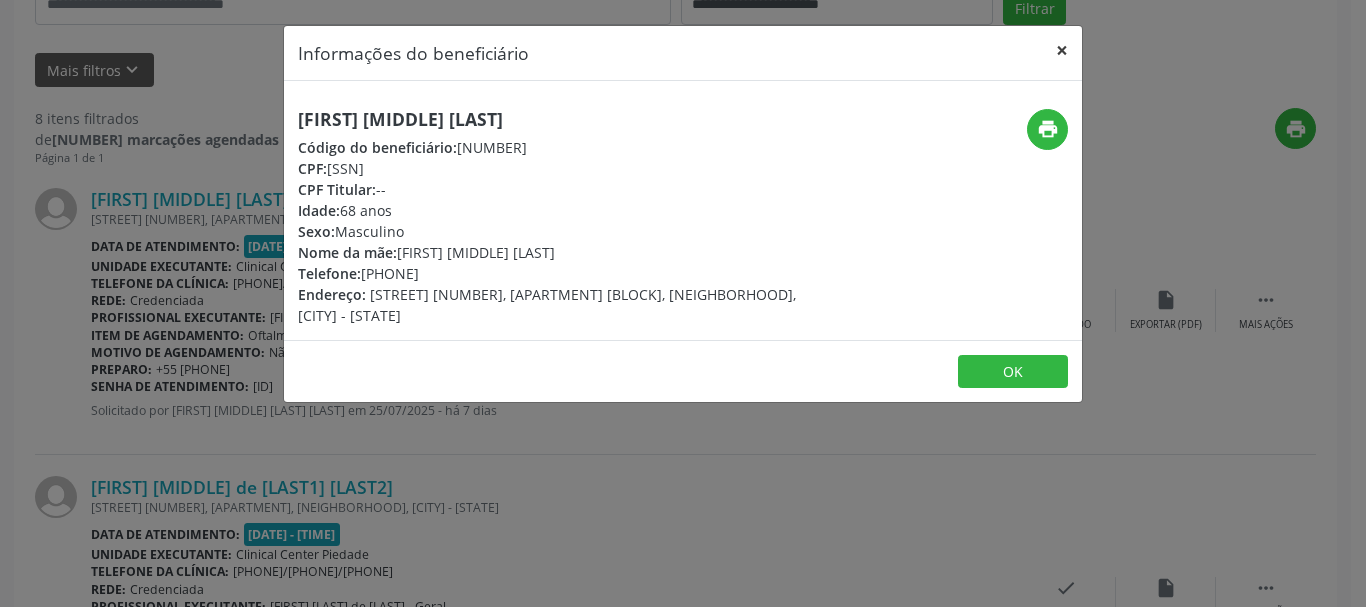 click on "×" at bounding box center (1062, 50) 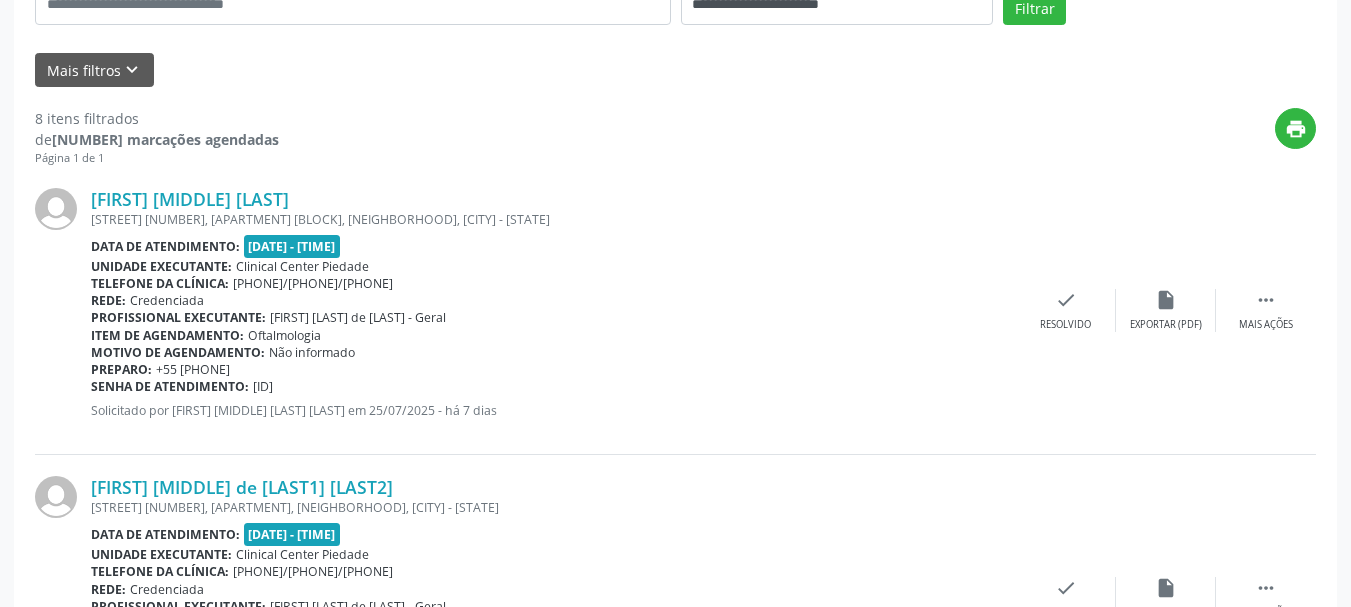 scroll, scrollTop: 633, scrollLeft: 0, axis: vertical 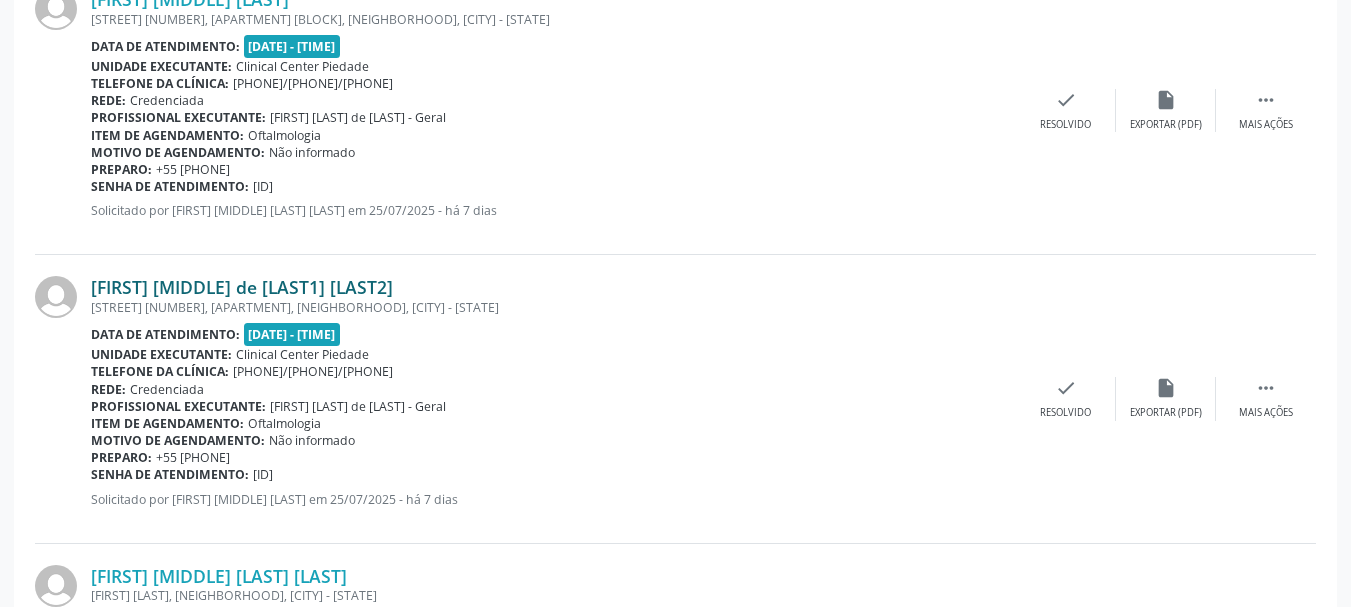 click on "[FIRST] [MIDDLE] de [LAST1] [LAST2]" at bounding box center (242, 287) 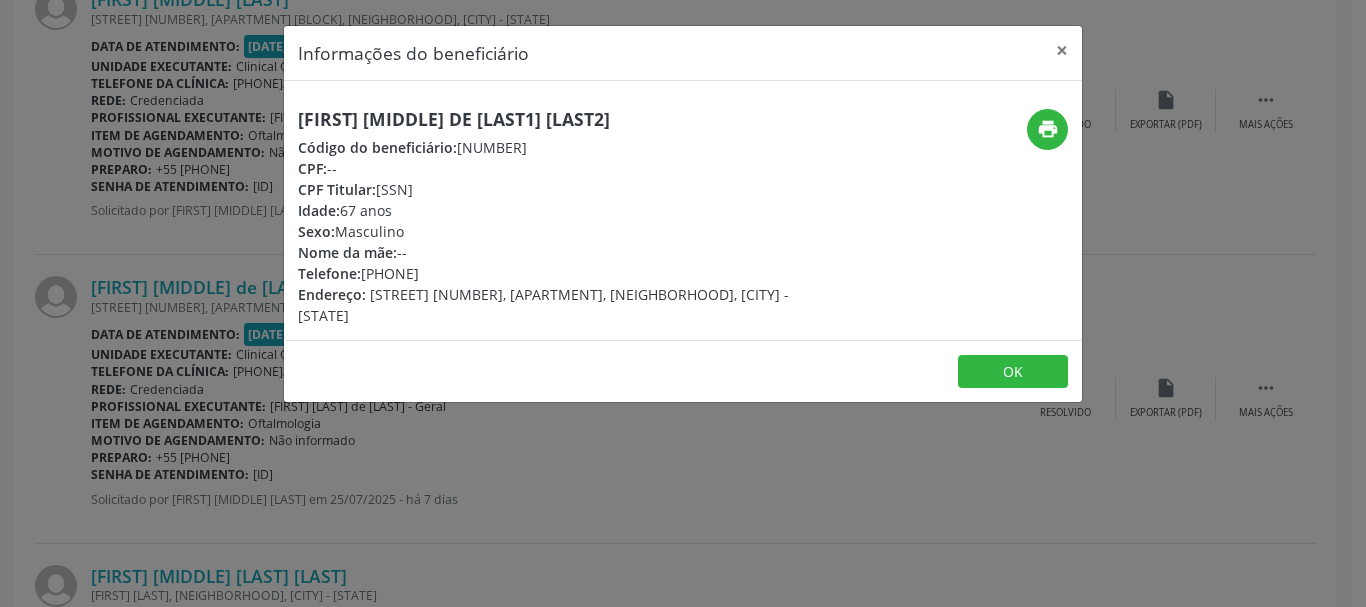 click on "[FIRST] [MIDDLE] de [LAST1] [LAST2]" at bounding box center (550, 119) 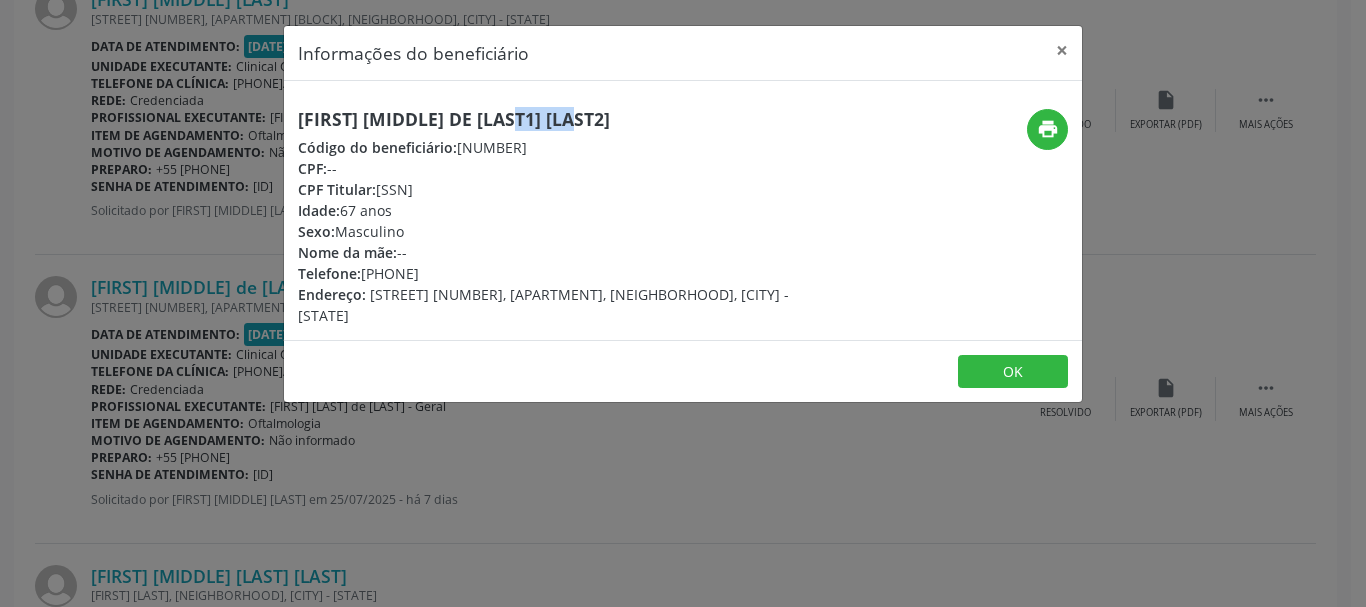 click on "[FIRST] [MIDDLE] de [LAST1] [LAST2]" at bounding box center (550, 119) 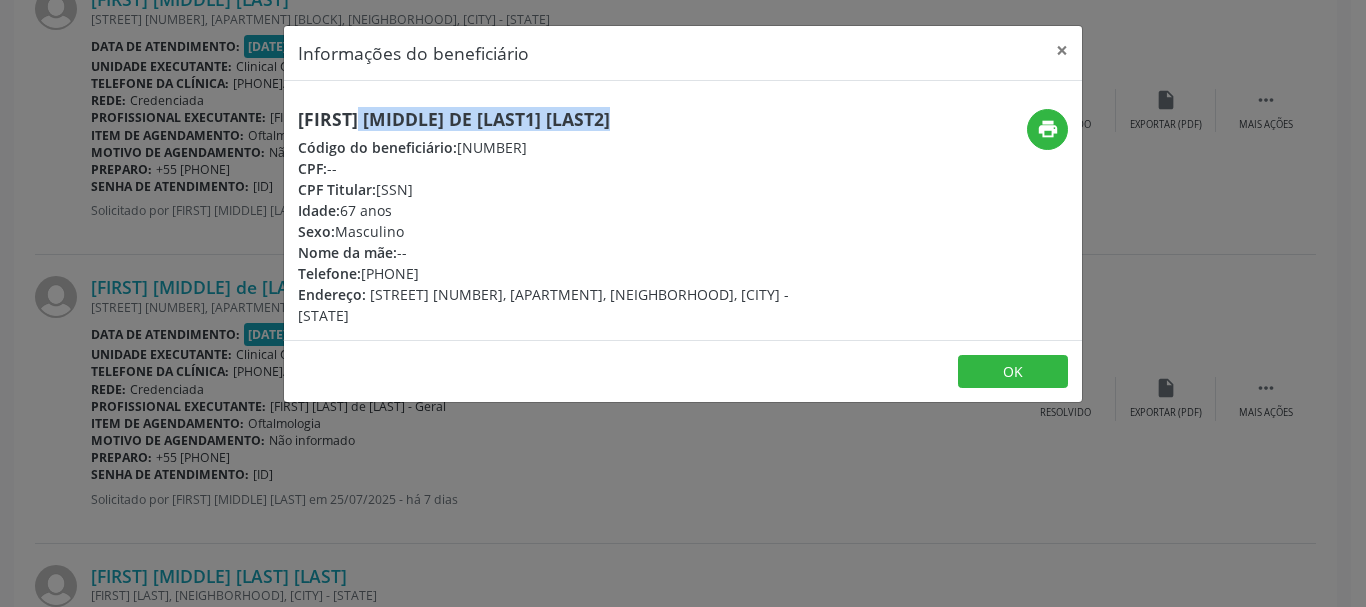 click on "[FIRST] [MIDDLE] de [LAST1] [LAST2]" at bounding box center [550, 119] 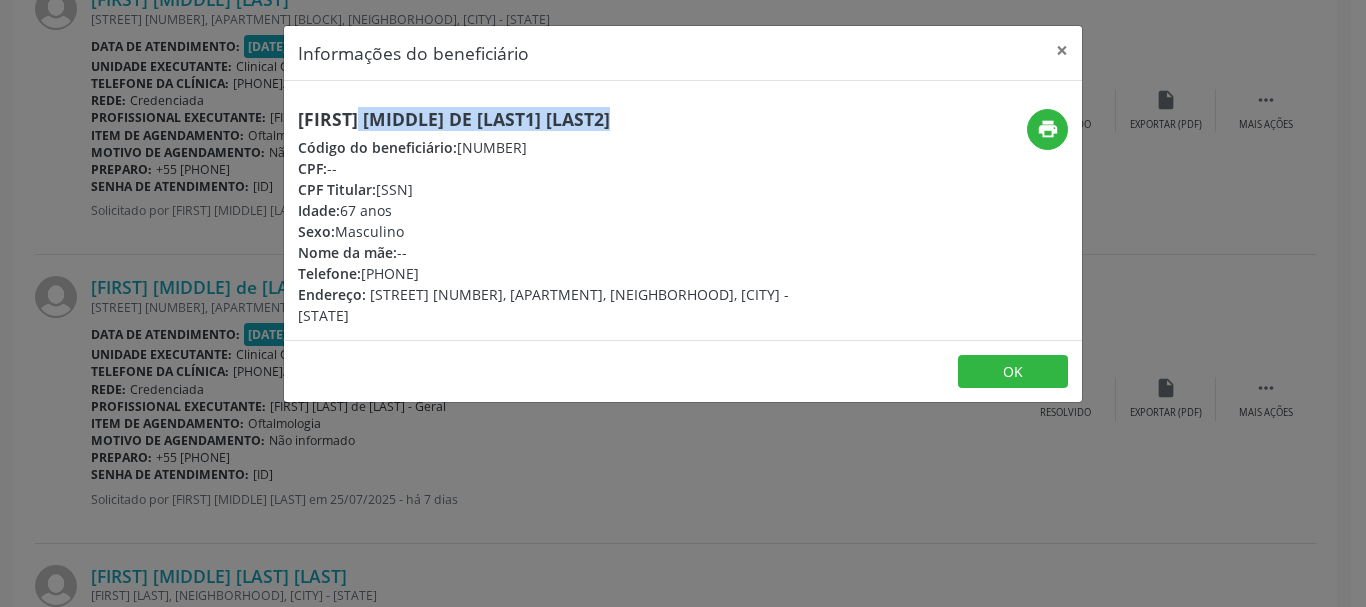 copy on "[SSN]" 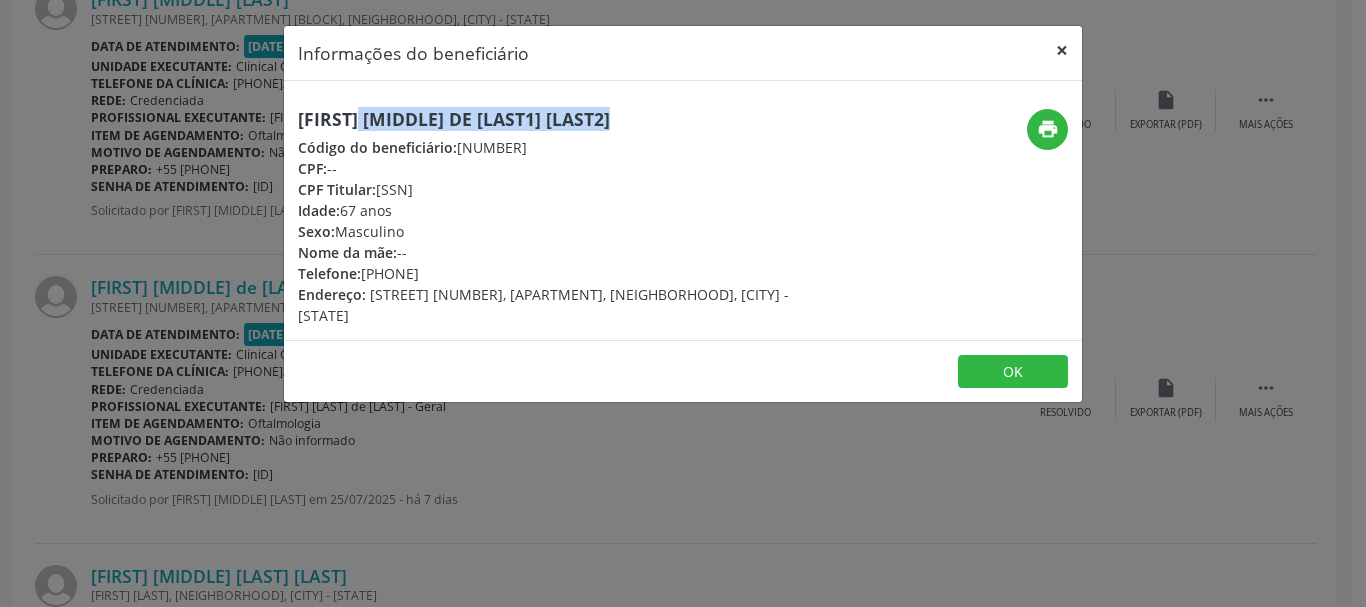 click on "×" at bounding box center (1062, 50) 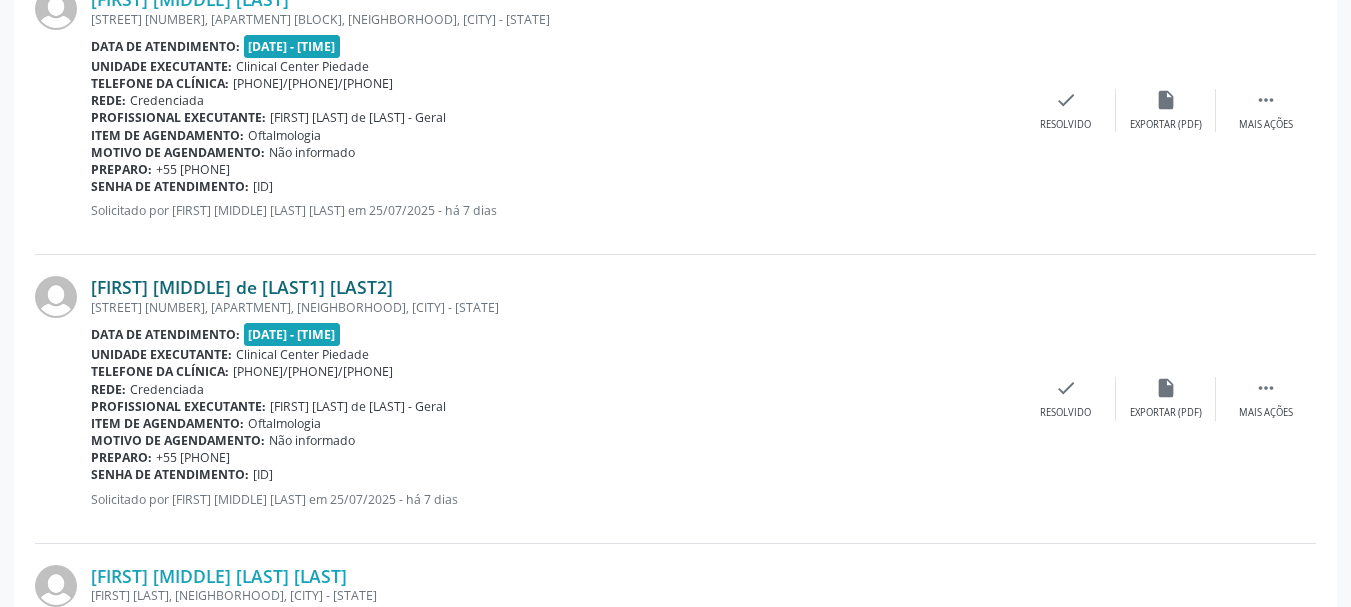 click on "[FIRST] [MIDDLE] de [LAST1] [LAST2]" at bounding box center (242, 287) 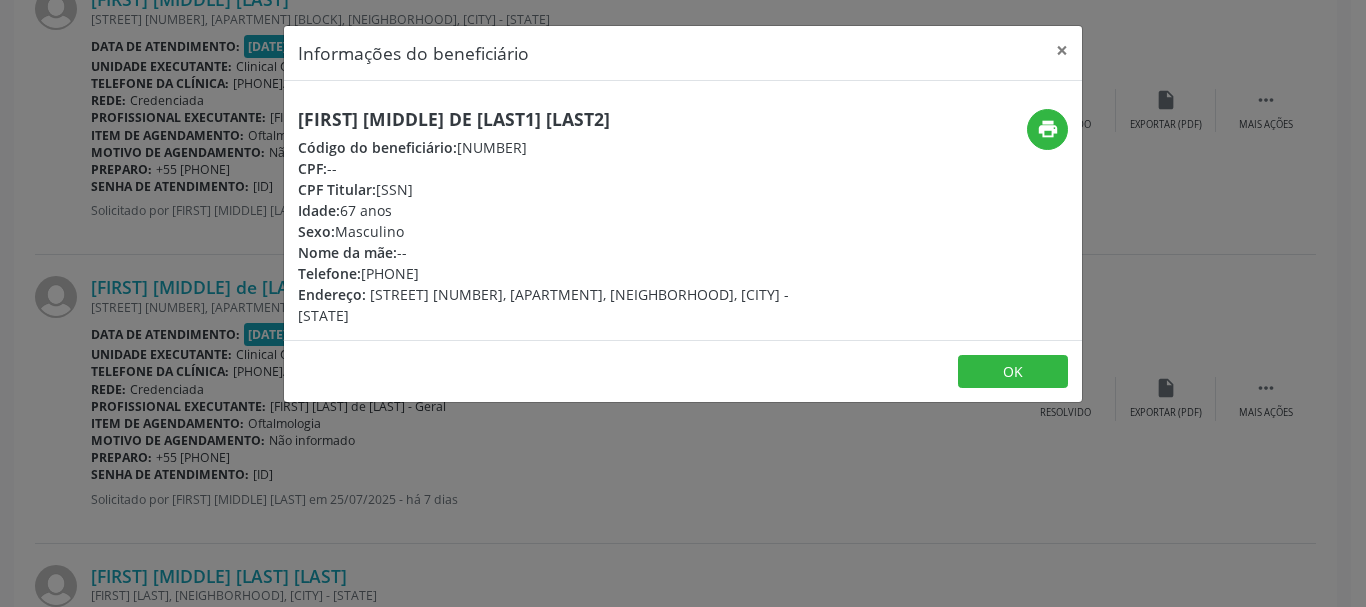 copy on "[SSN]" 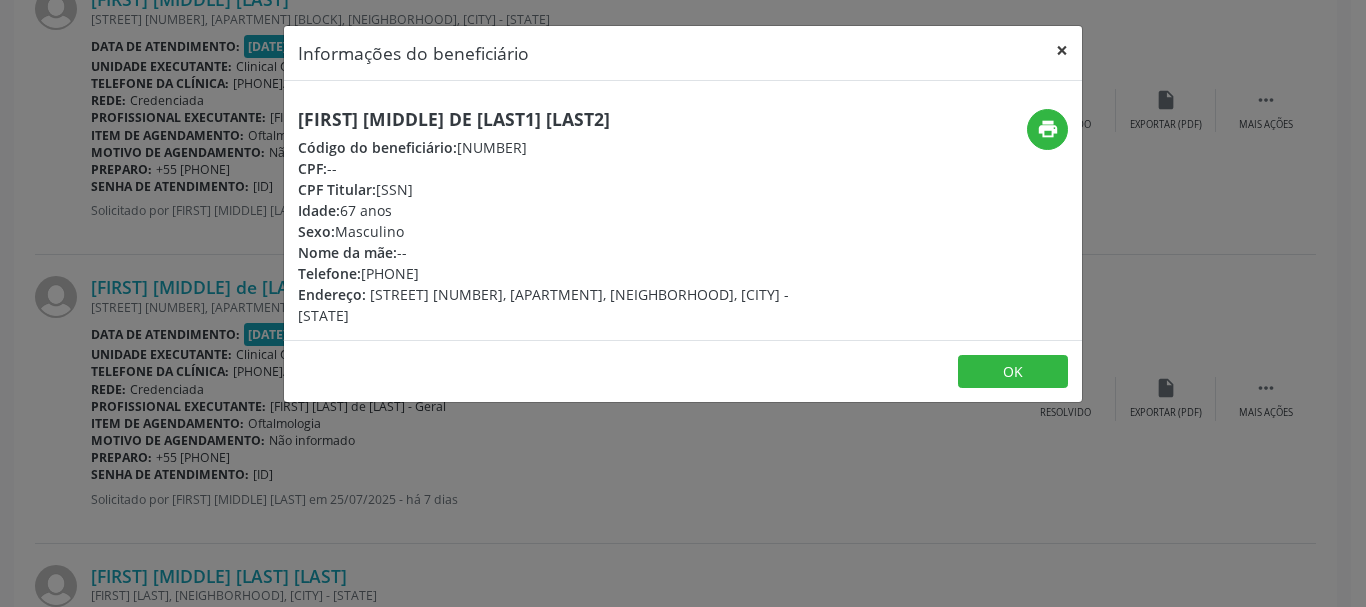 click on "×" at bounding box center (1062, 50) 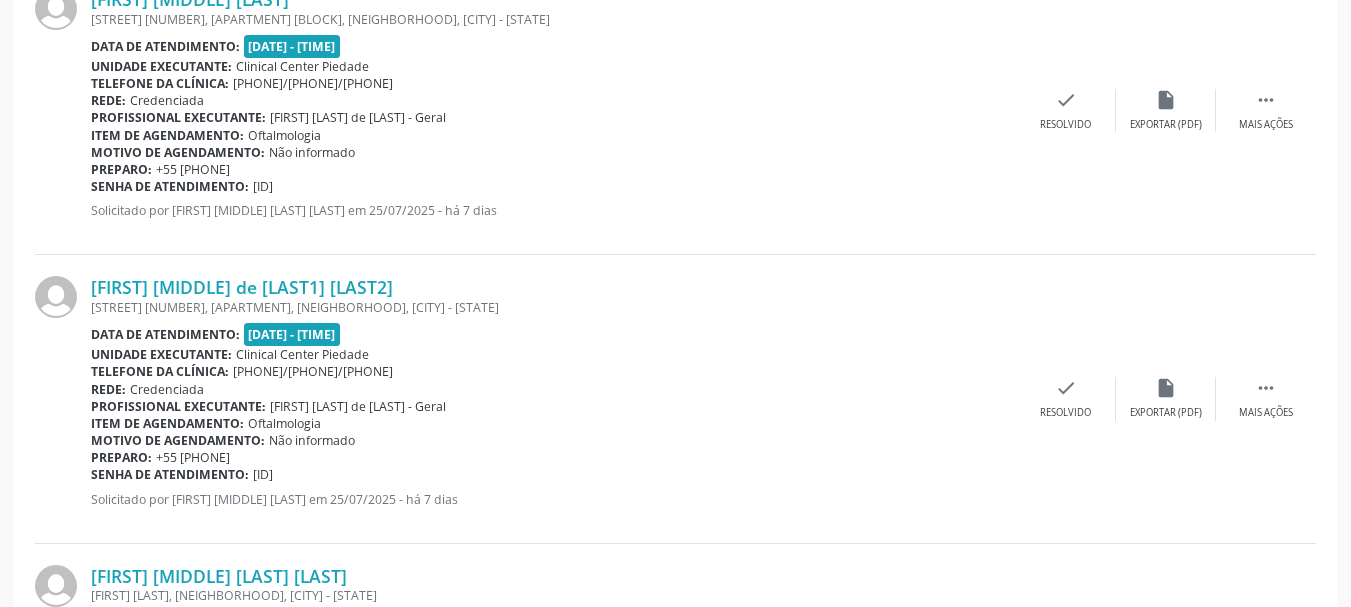 scroll, scrollTop: 833, scrollLeft: 0, axis: vertical 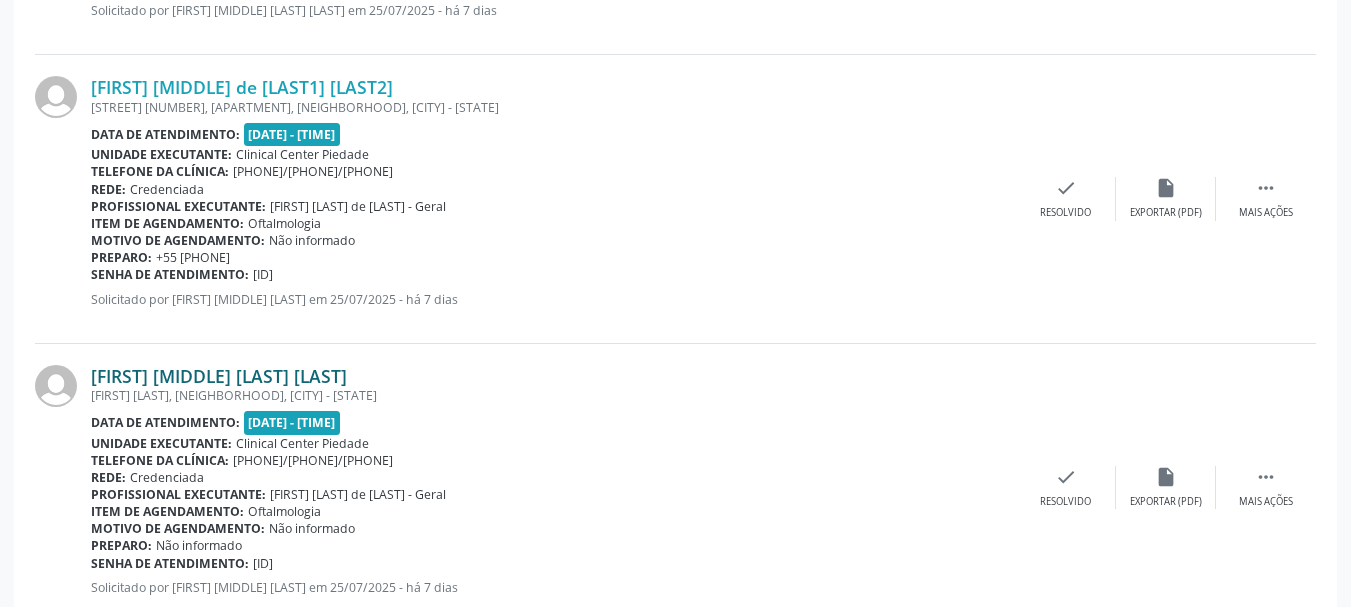 click on "[FIRST] [MIDDLE] [LAST] [LAST]" at bounding box center (219, 376) 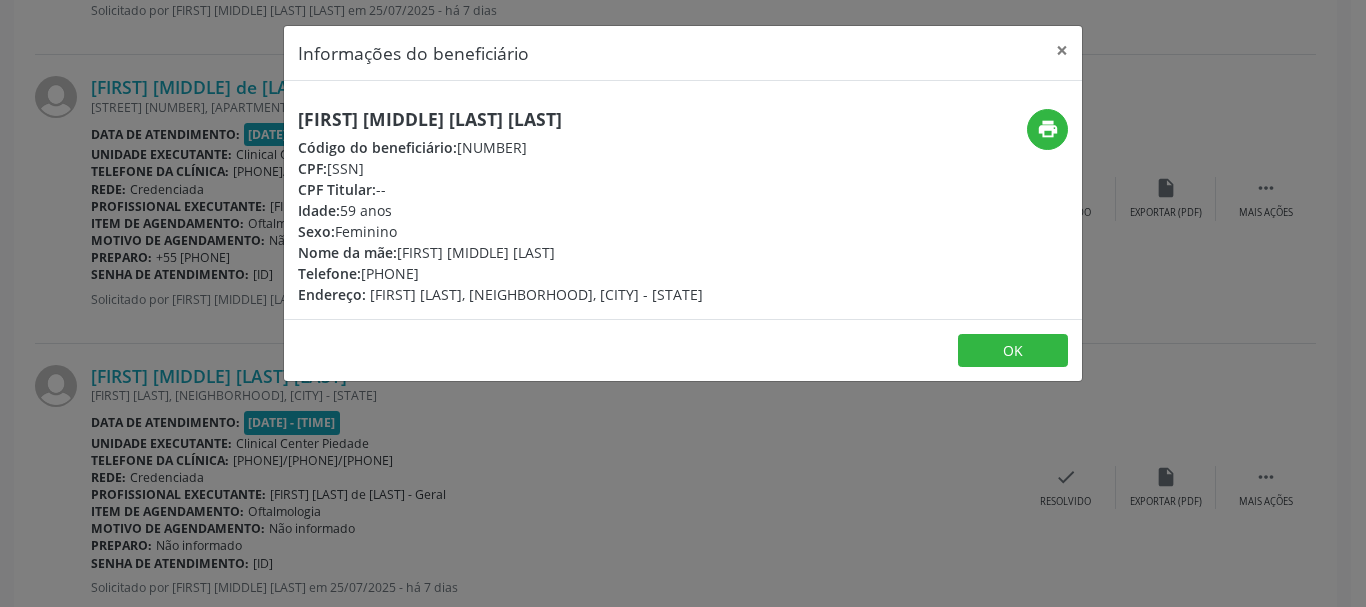 click on "[FIRST] [MIDDLE] [LAST] [LAST]" at bounding box center [500, 119] 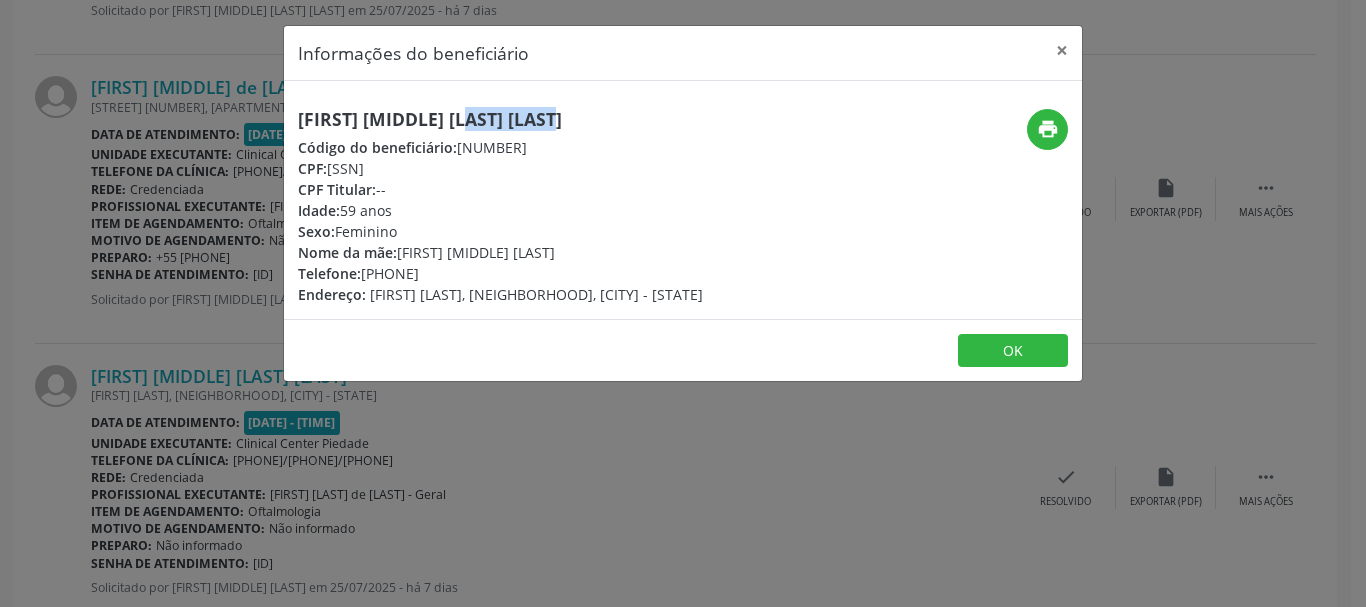 click on "[FIRST] [MIDDLE] [LAST] [LAST]" at bounding box center (500, 119) 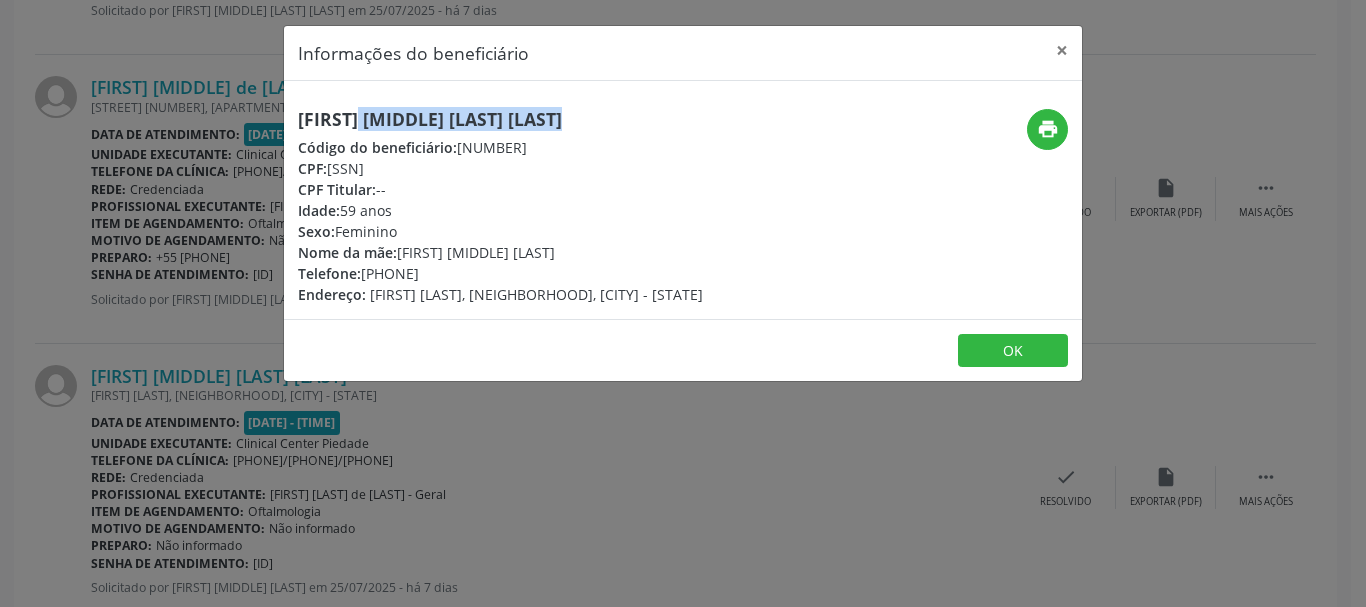 click on "[FIRST] [MIDDLE] [LAST] [LAST]" at bounding box center [500, 119] 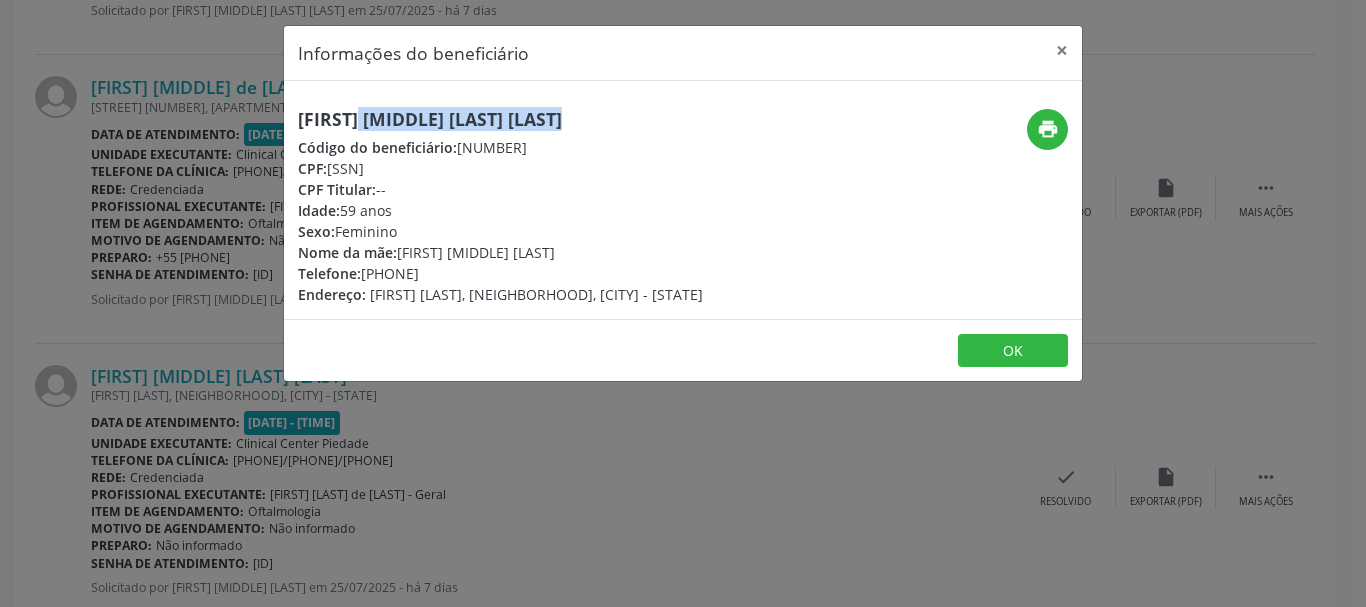 copy on "[SSN]" 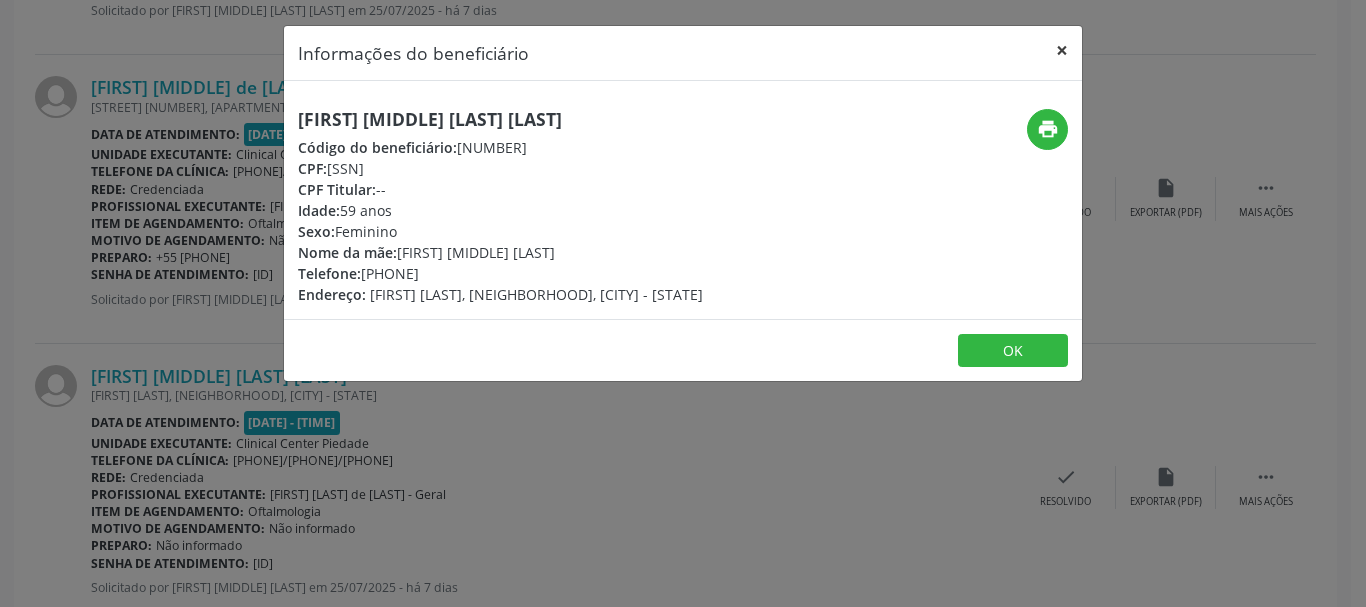 click on "×" at bounding box center [1062, 50] 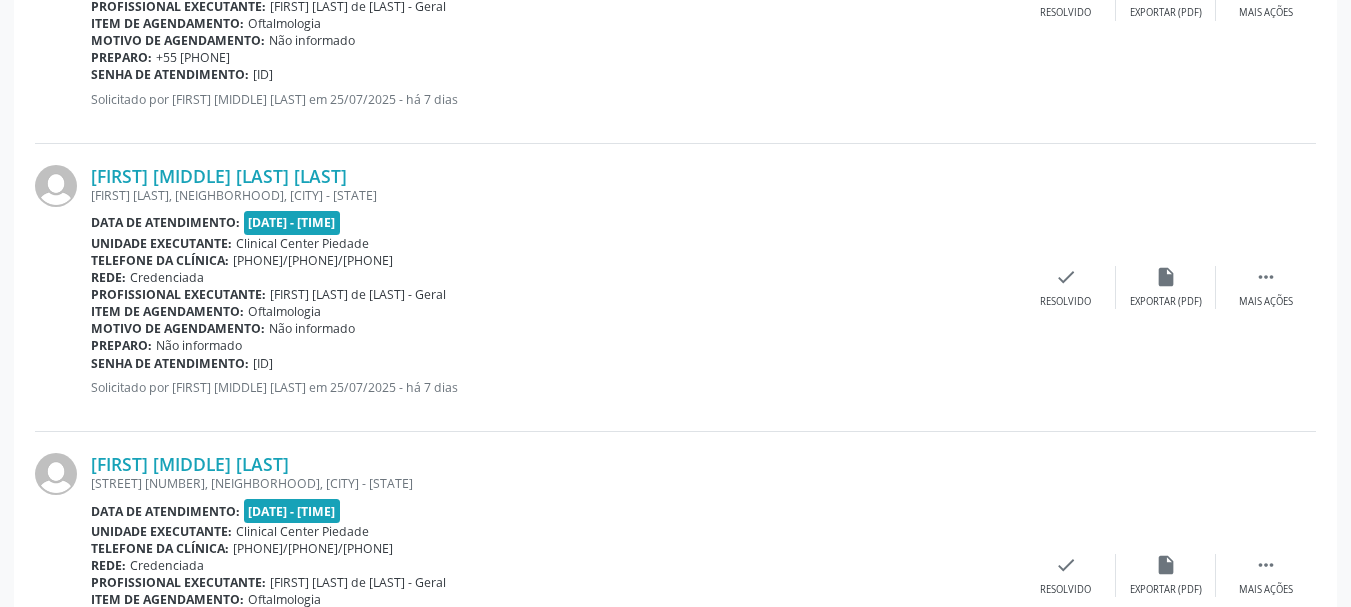 scroll, scrollTop: 1333, scrollLeft: 0, axis: vertical 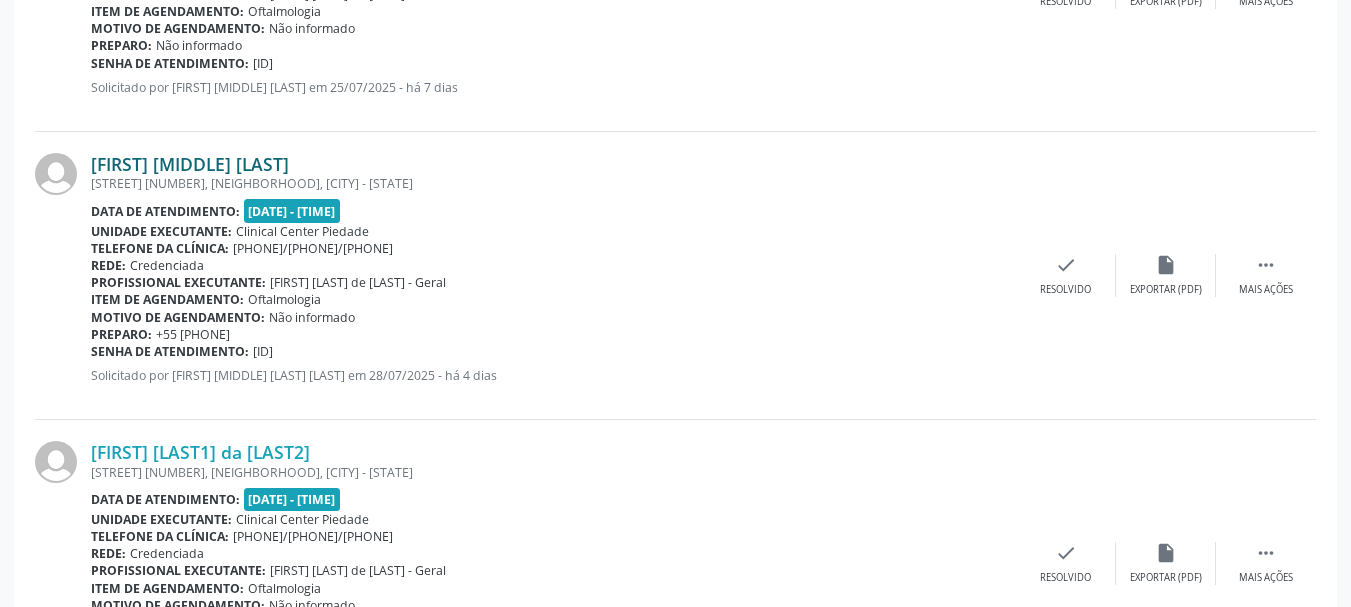 click on "[FIRST] [MIDDLE] [LAST]" at bounding box center [190, 164] 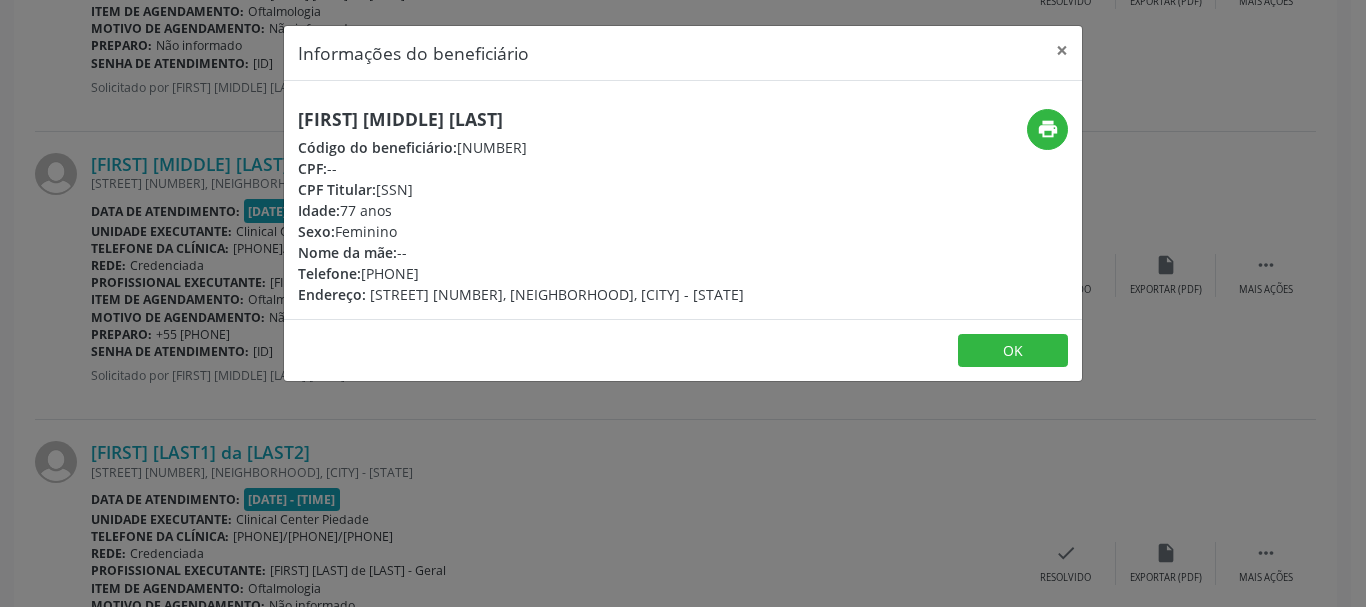 click on "[FIRST] [MIDDLE] [LAST]" at bounding box center [521, 119] 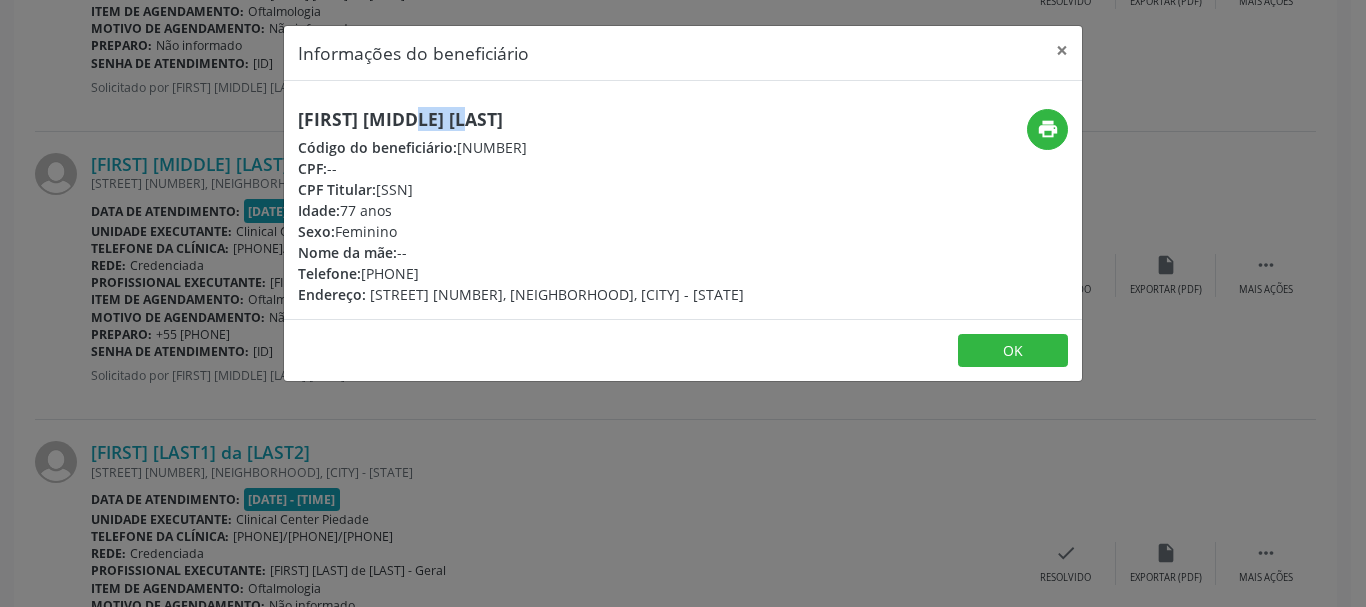 click on "[FIRST] [MIDDLE] [LAST]" at bounding box center (521, 119) 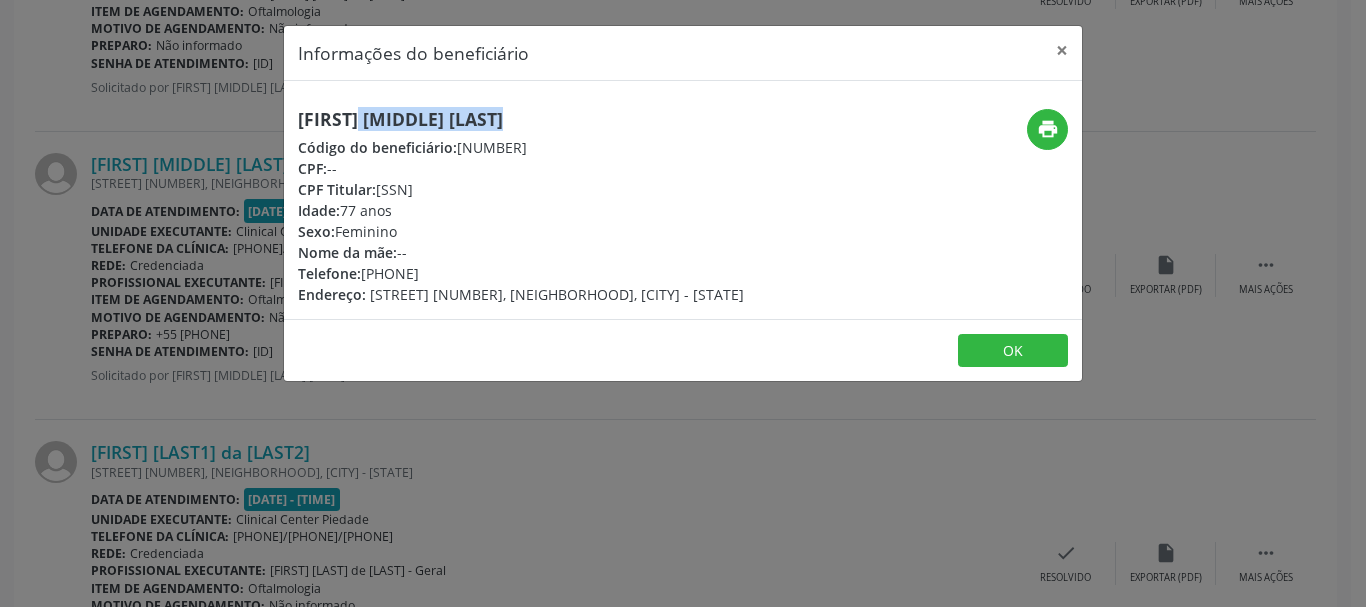 click on "[FIRST] [MIDDLE] [LAST]" at bounding box center [521, 119] 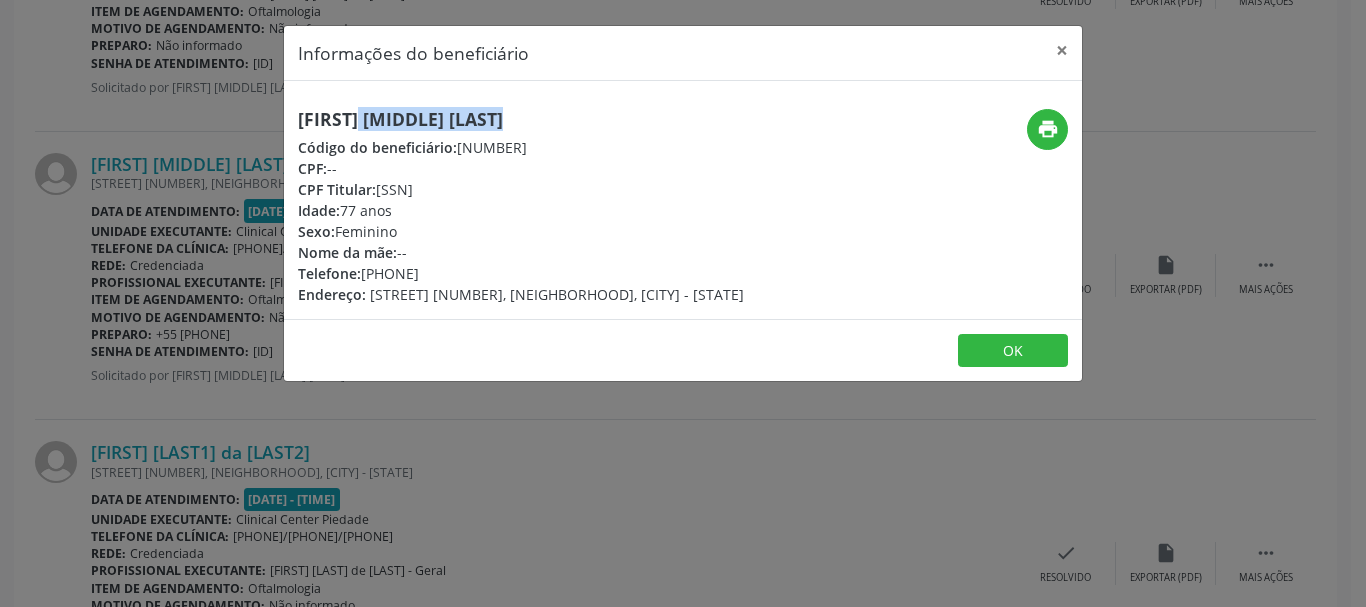 copy on "[SSN]" 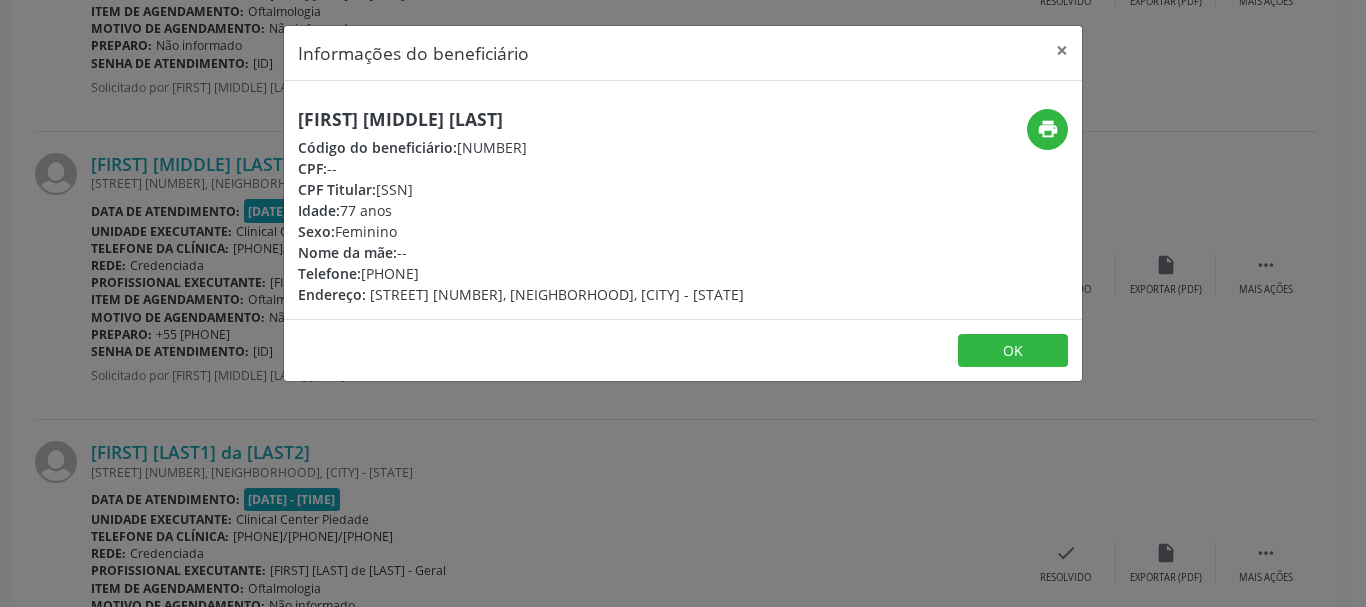 click on "CPF Titular:
[SSN]" at bounding box center (521, 189) 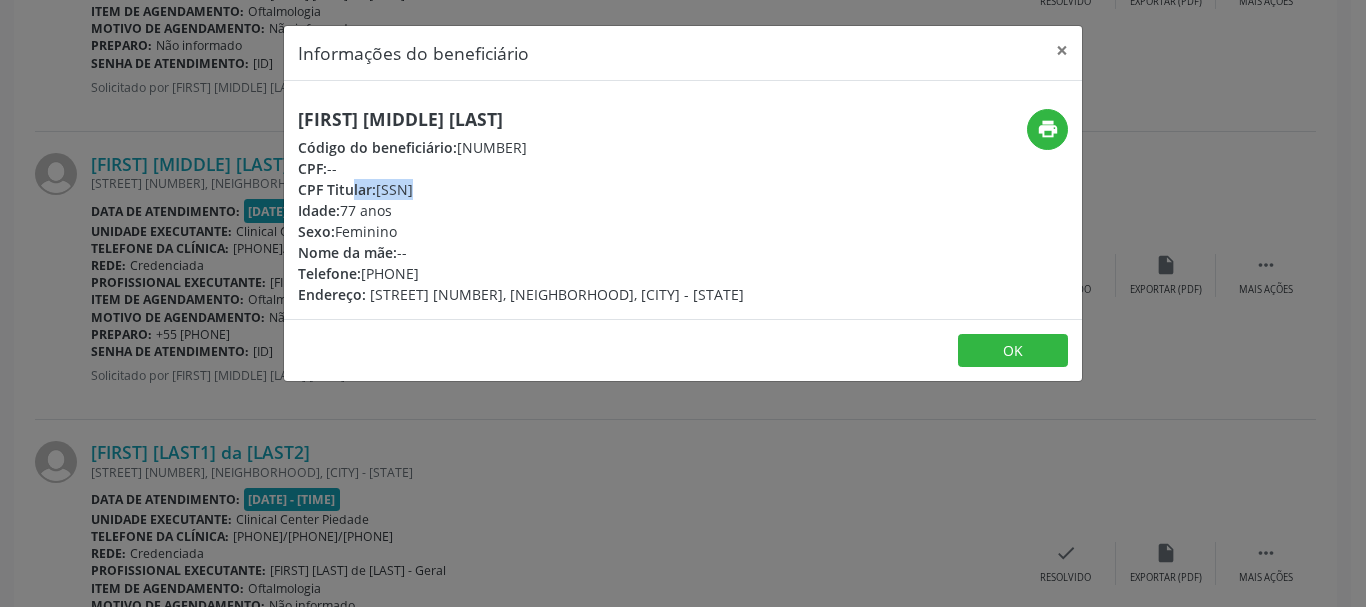 click on "CPF Titular:
[SSN]" at bounding box center [521, 189] 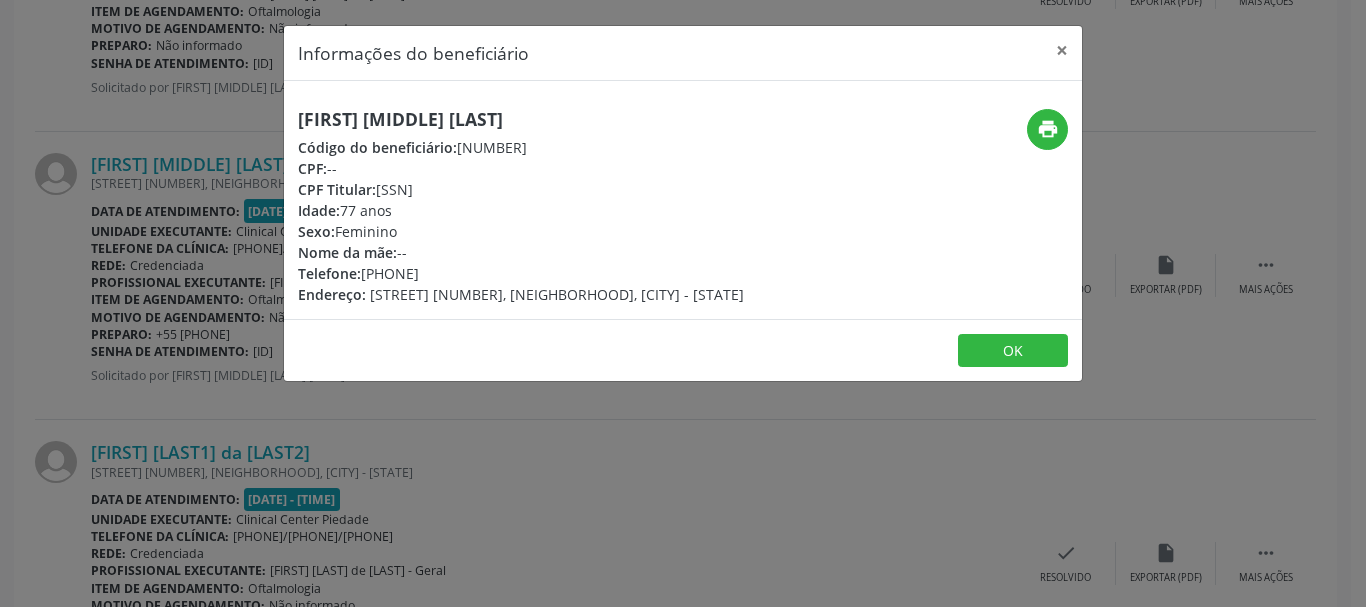 click on "Idade:
77 anos" at bounding box center [521, 210] 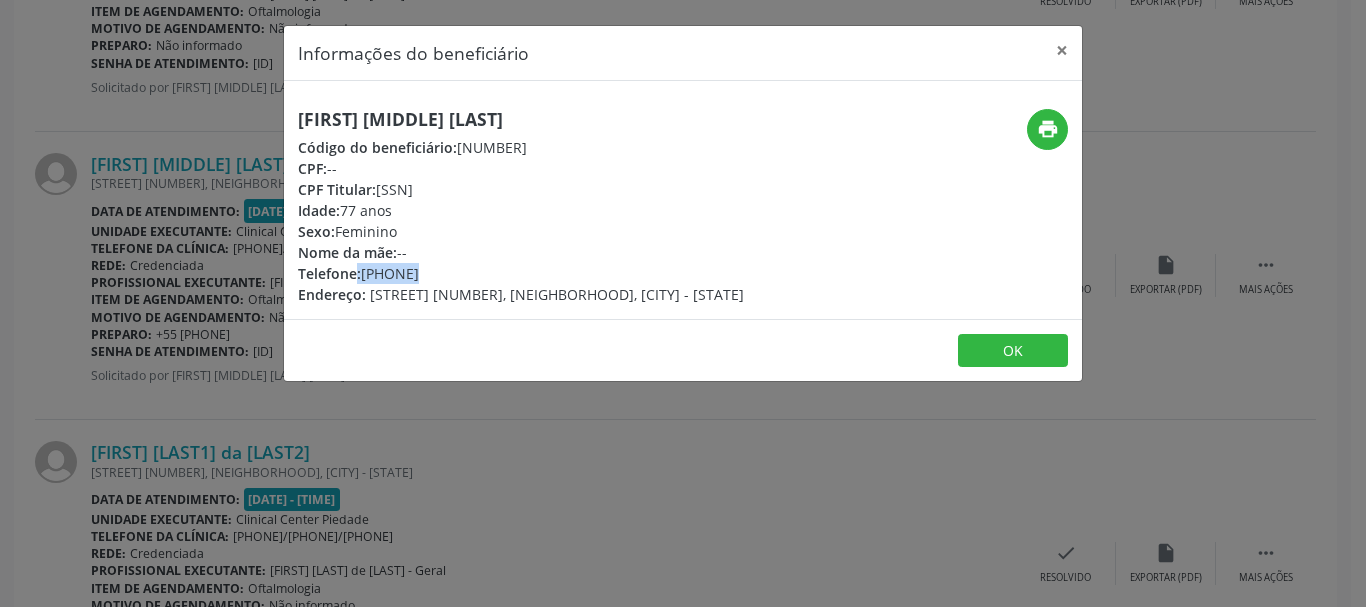 click on "Telefone:
[PHONE]" at bounding box center (521, 273) 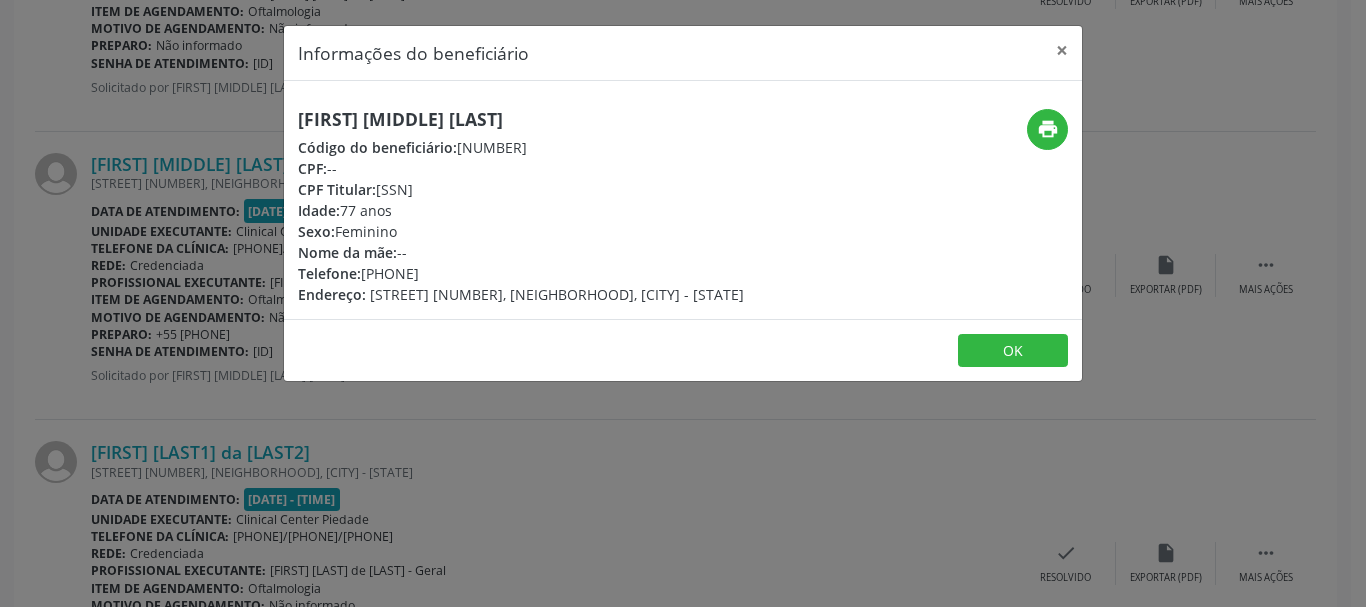 click on "Nome da mãe:
--" at bounding box center [521, 252] 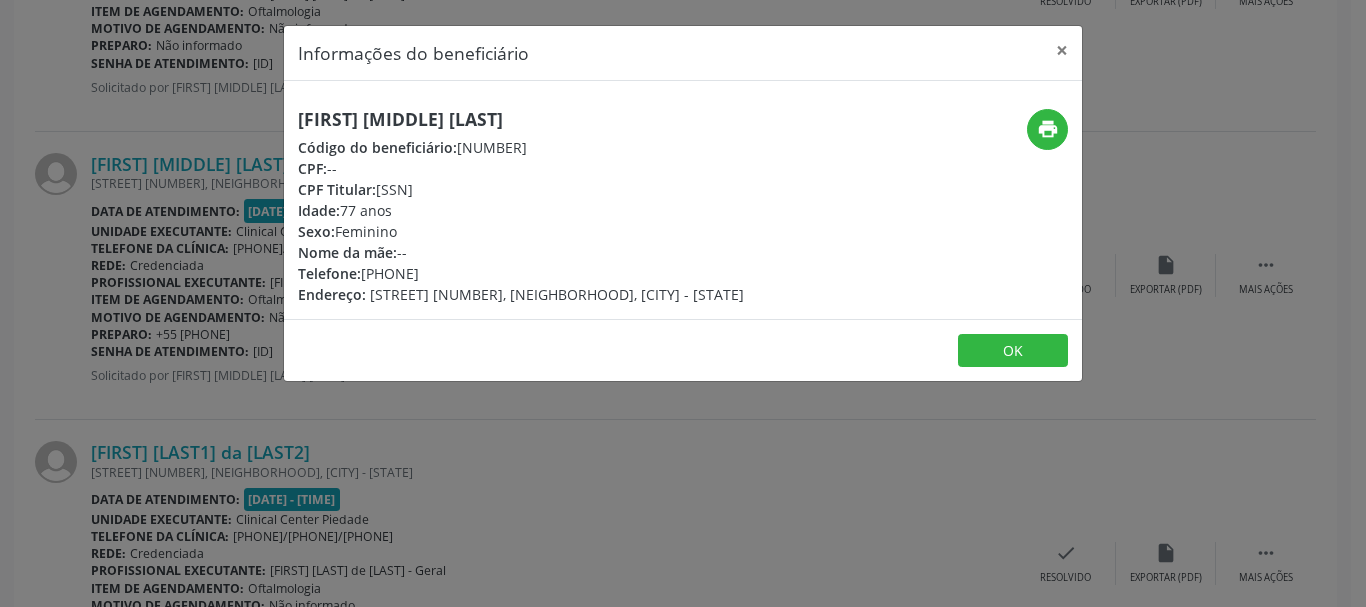 drag, startPoint x: 477, startPoint y: 268, endPoint x: 394, endPoint y: 274, distance: 83.21658 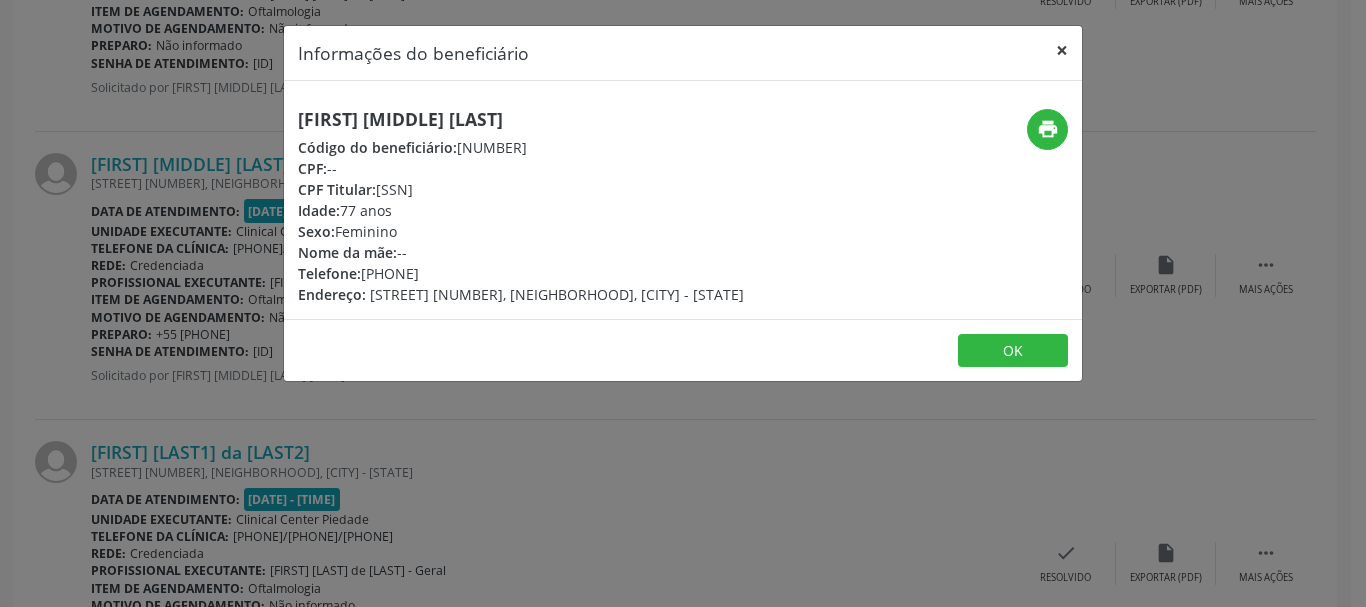 drag, startPoint x: 1068, startPoint y: 49, endPoint x: 866, endPoint y: 71, distance: 203.19449 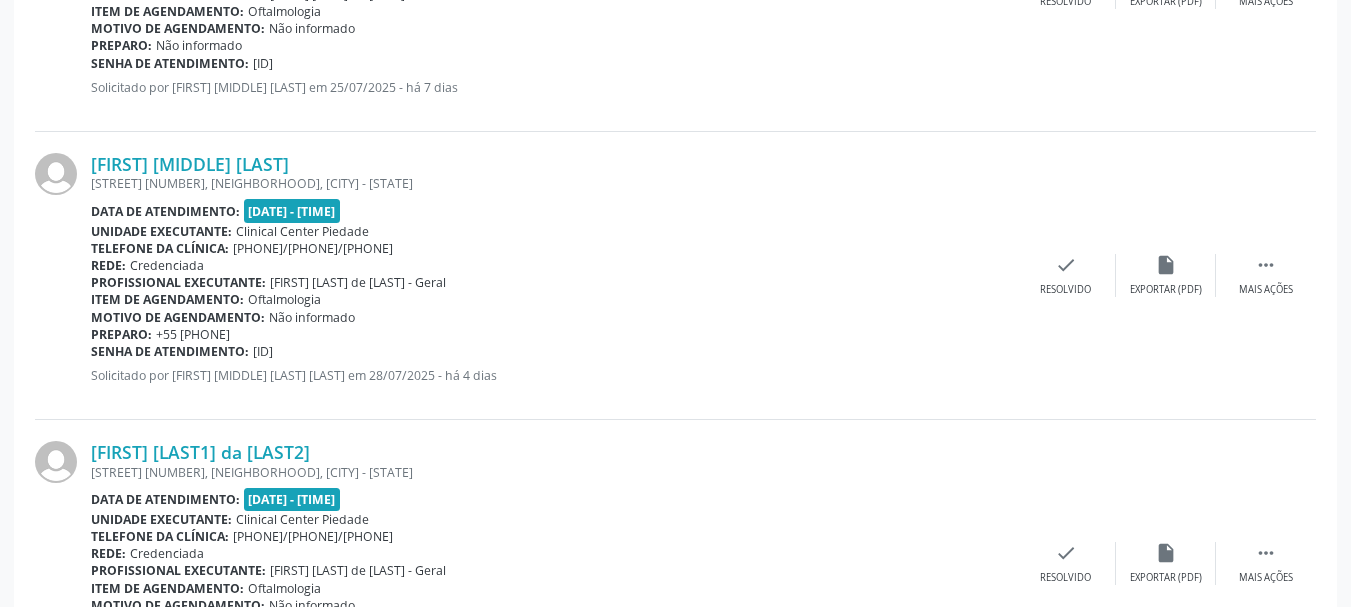 scroll, scrollTop: 1433, scrollLeft: 0, axis: vertical 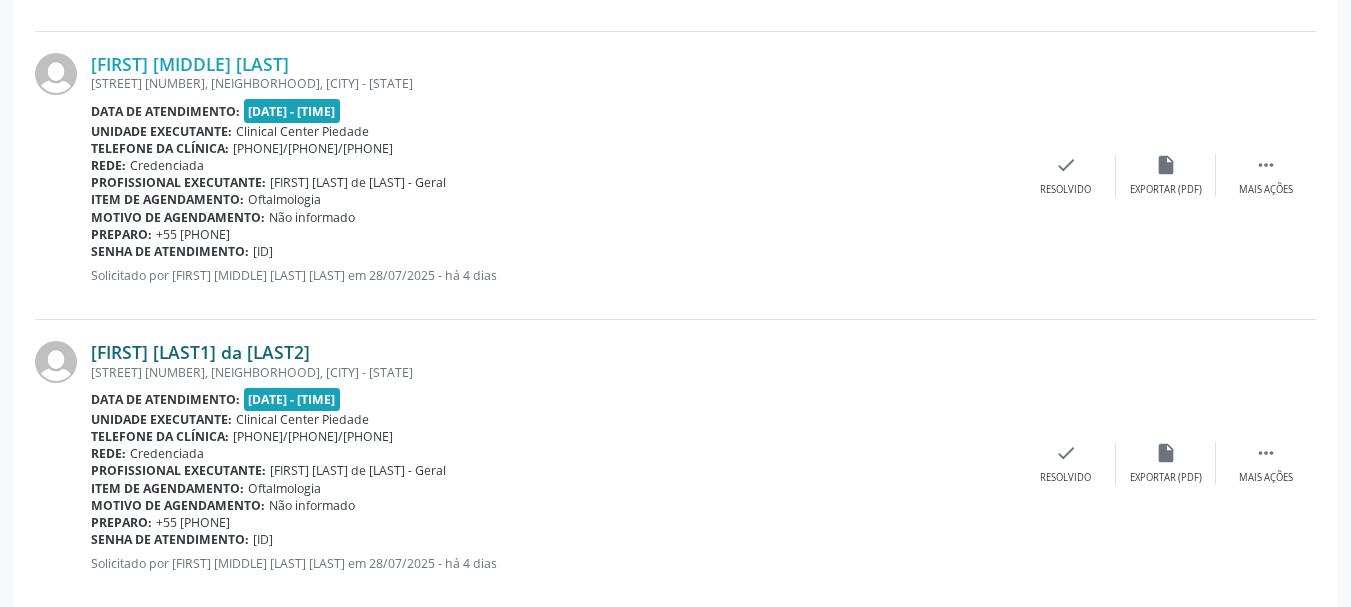 click on "[FIRST] [LAST1] da [LAST2]" at bounding box center (200, 352) 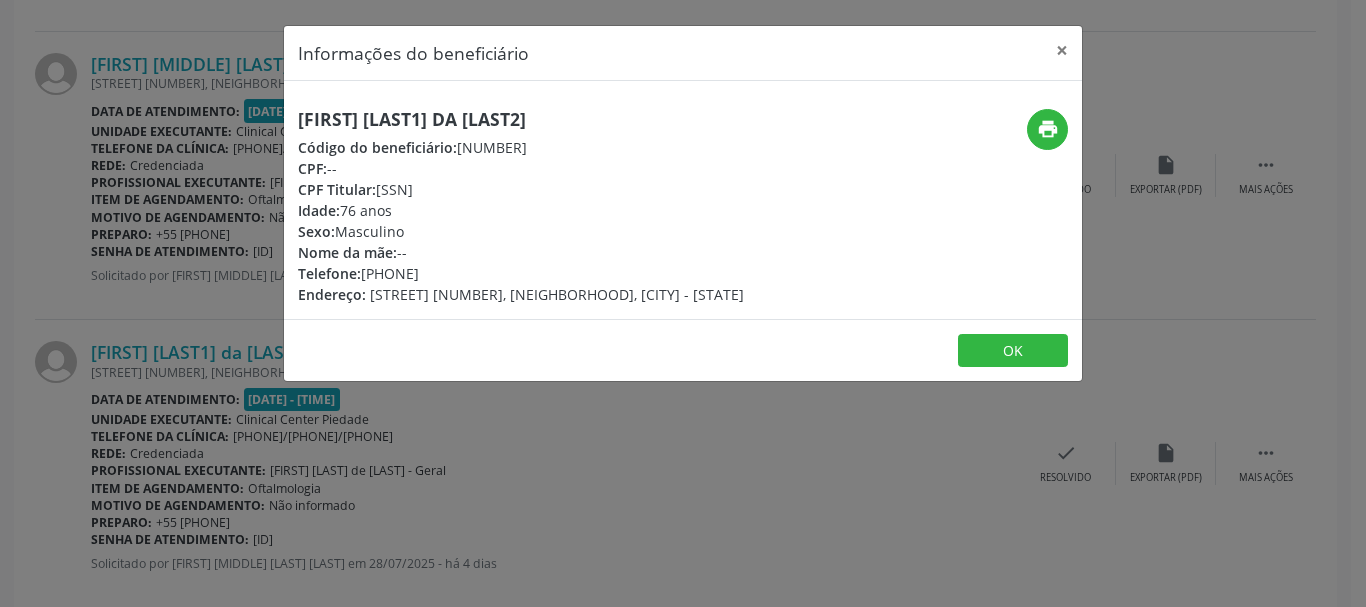 click on "[FIRST] [LAST1] da [LAST2]" at bounding box center [521, 119] 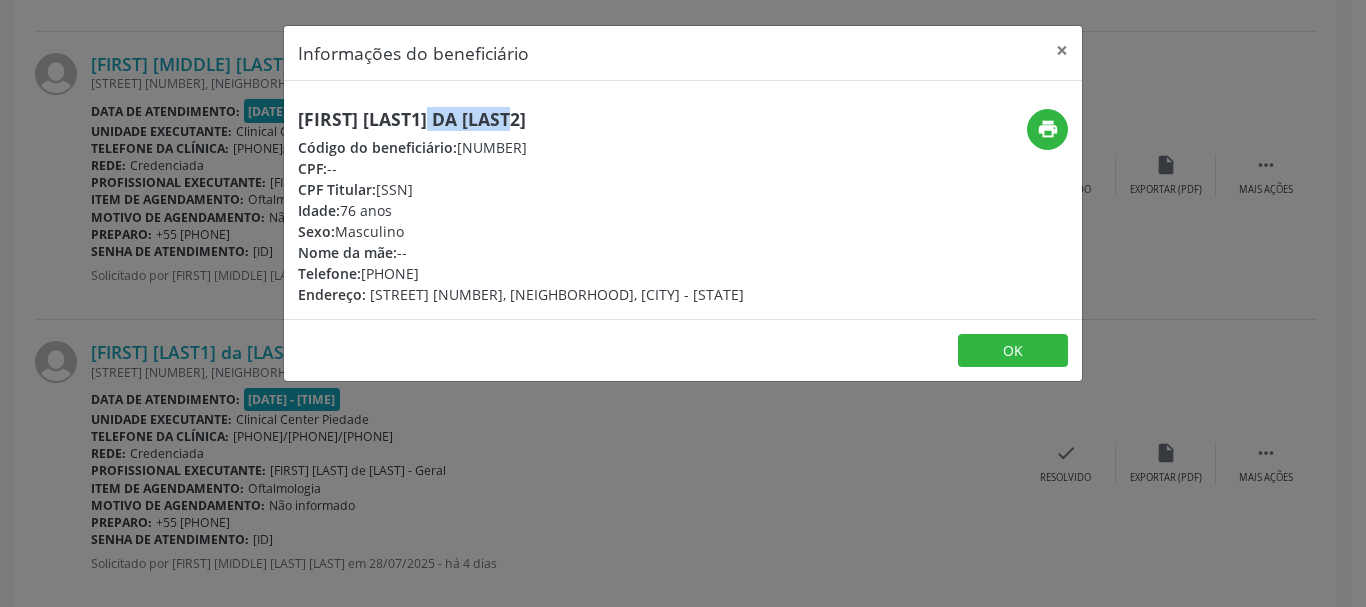 click on "[FIRST] [LAST1] da [LAST2]" at bounding box center (521, 119) 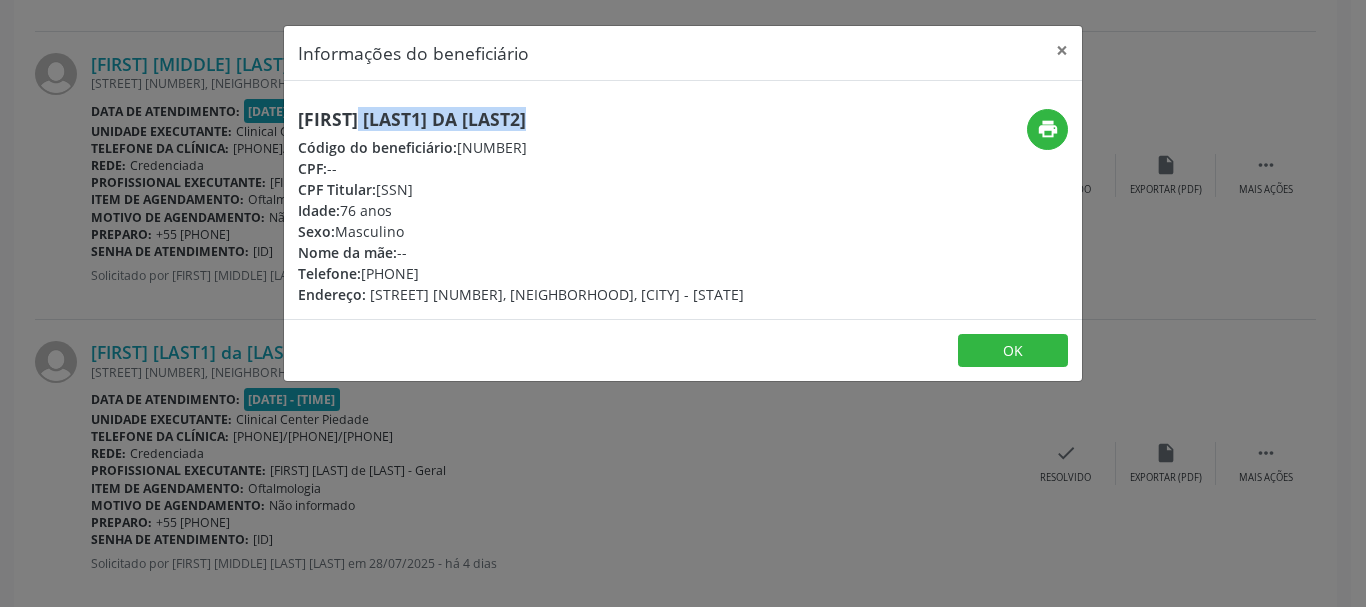 click on "[FIRST] [LAST1] da [LAST2]" at bounding box center (521, 119) 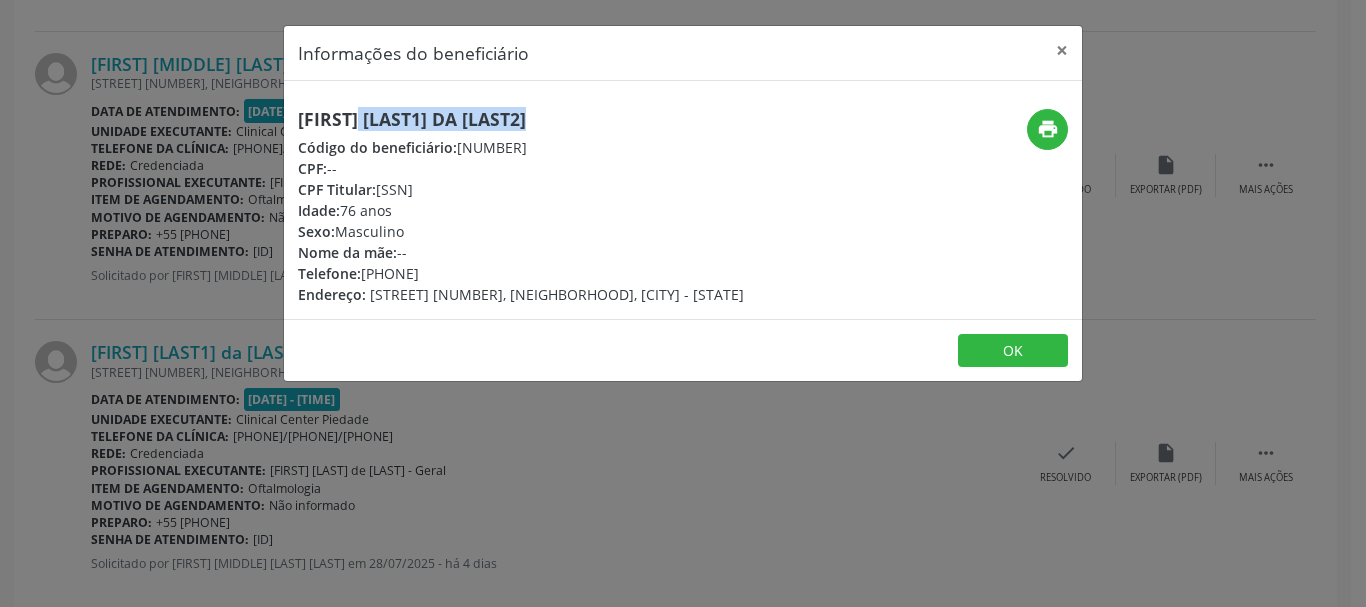 drag, startPoint x: 380, startPoint y: 191, endPoint x: 480, endPoint y: 189, distance: 100.02 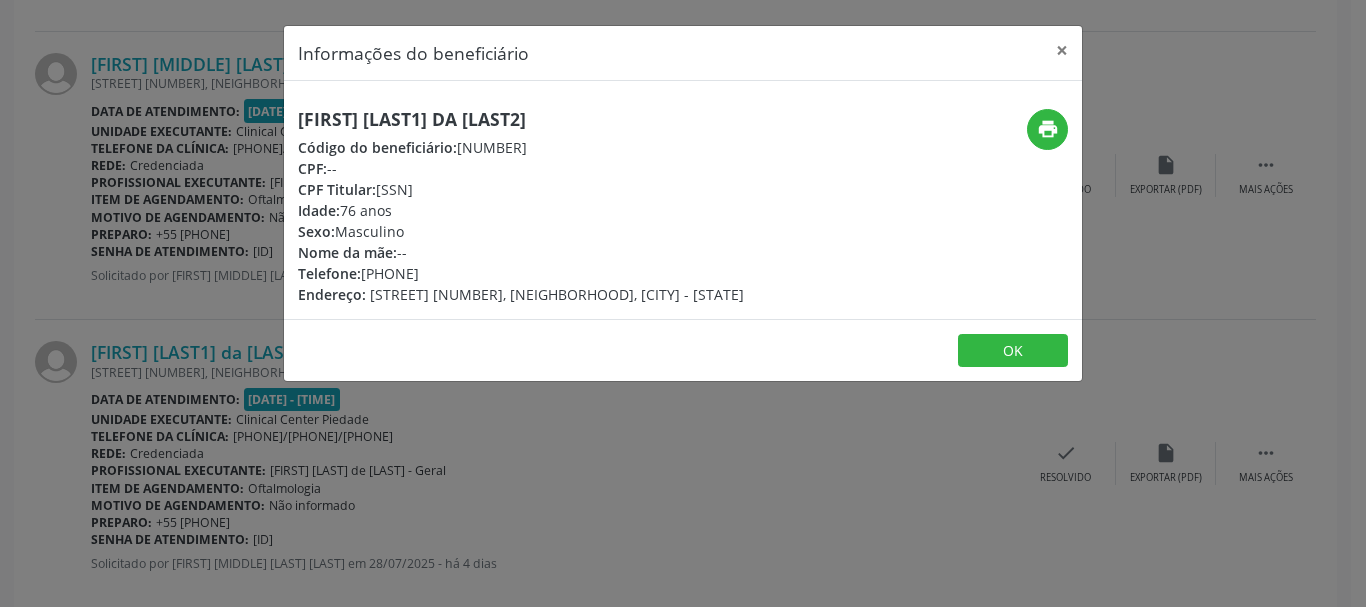click on "Nome da mãe:
--" at bounding box center (521, 252) 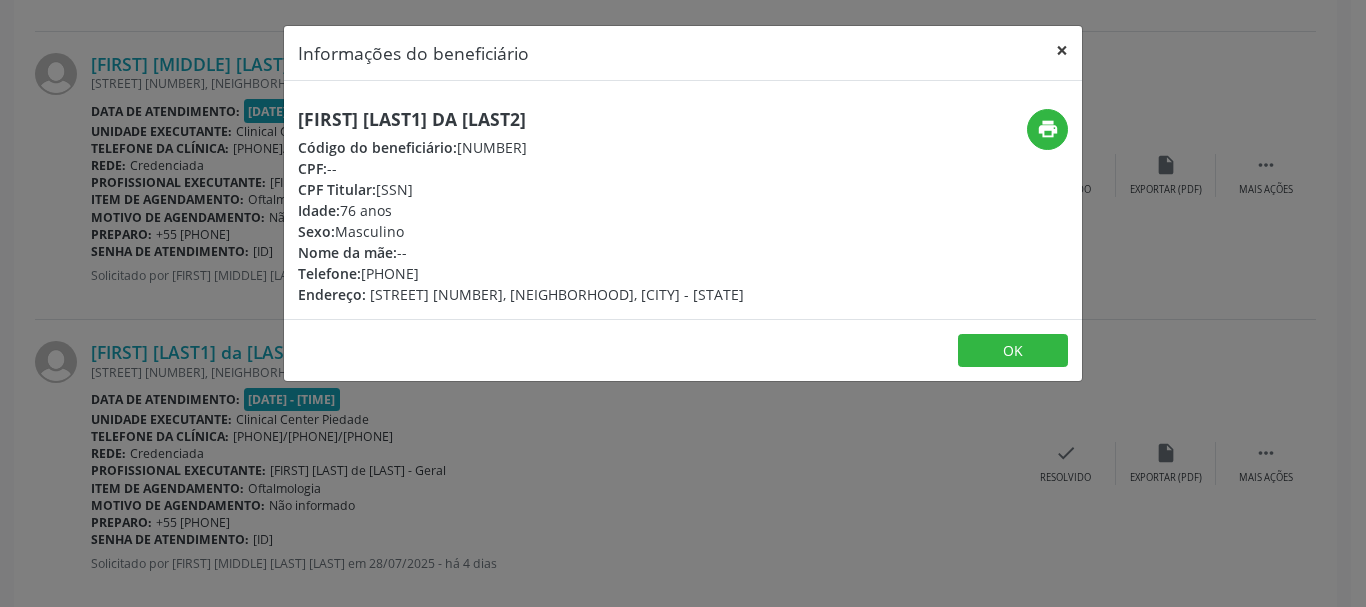 click on "×" at bounding box center [1062, 50] 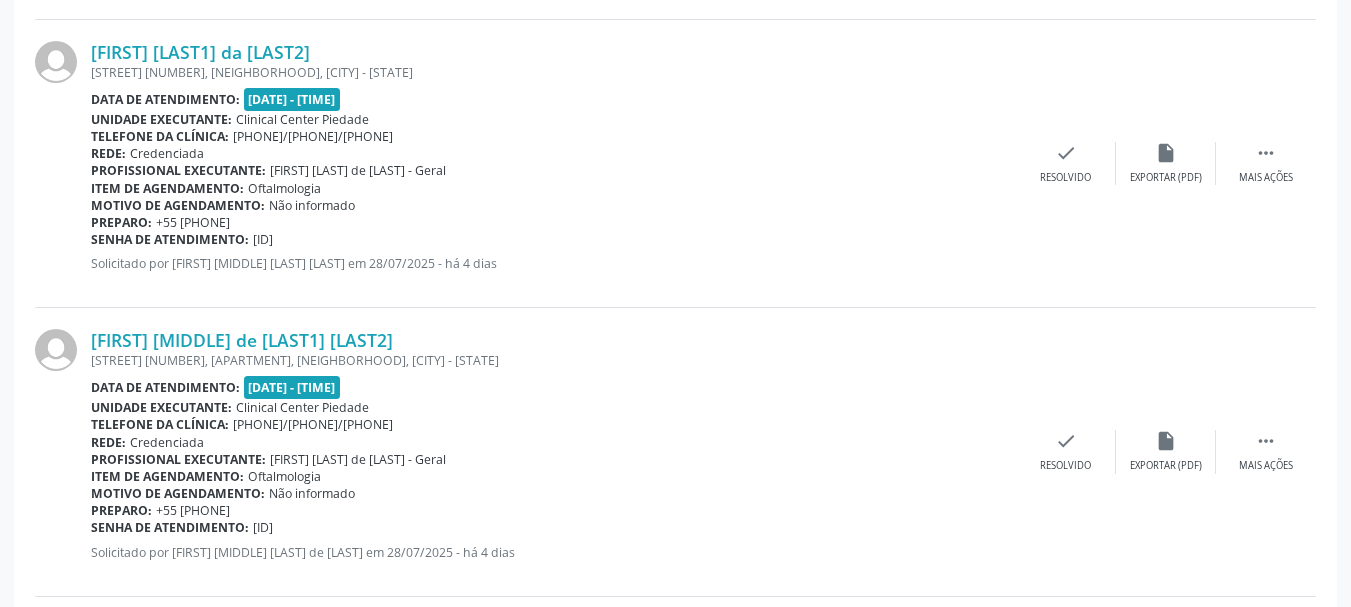 scroll, scrollTop: 1933, scrollLeft: 0, axis: vertical 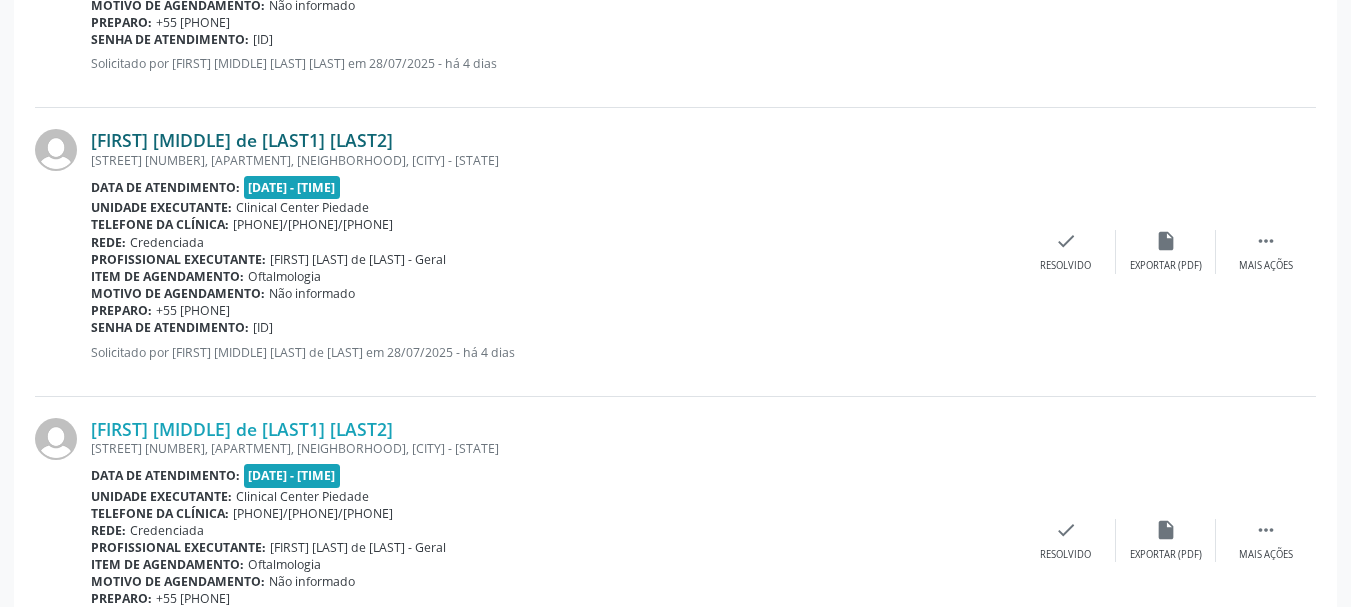 click on "[FIRST] [MIDDLE] de [LAST1] [LAST2]" at bounding box center [242, 140] 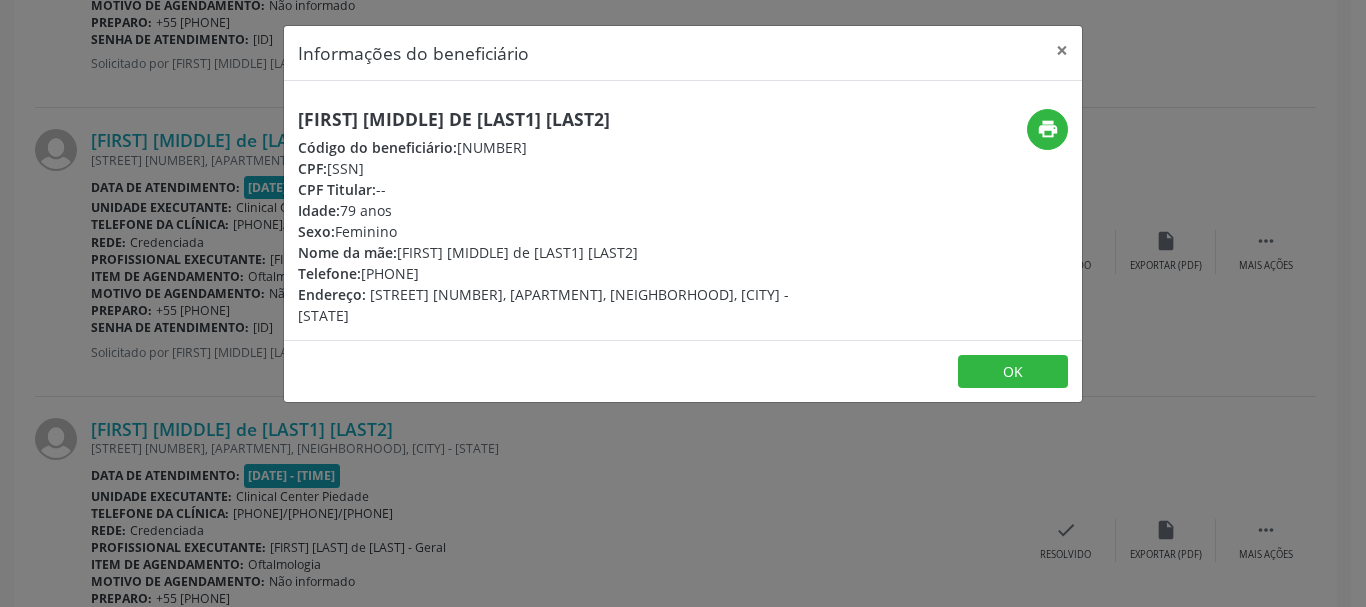 click on "[FIRST] [MIDDLE] de [LAST1] [LAST2]" at bounding box center [550, 119] 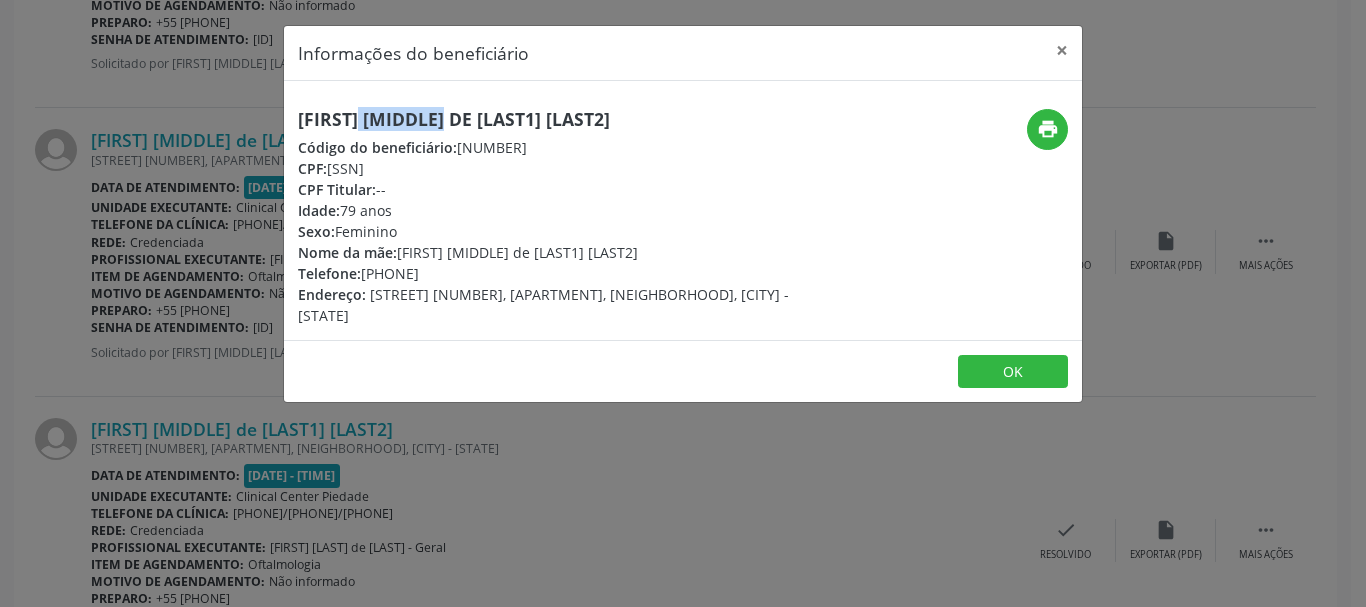 click on "[FIRST] [MIDDLE] de [LAST1] [LAST2]" at bounding box center (550, 119) 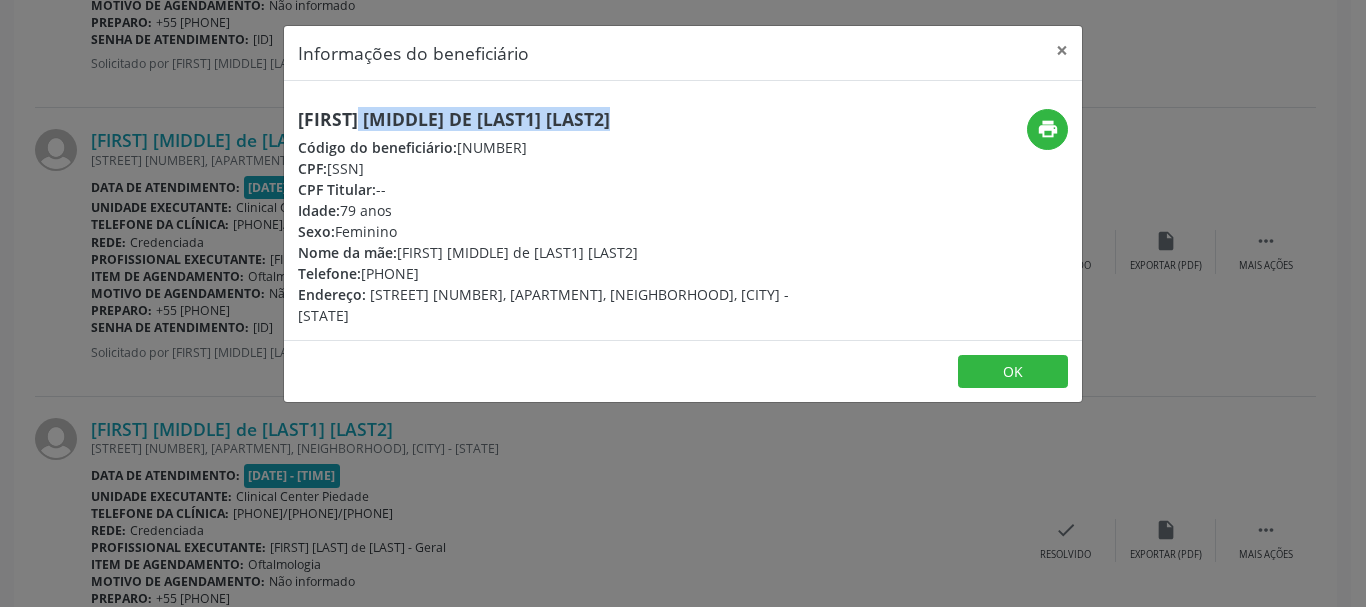 click on "[FIRST] [MIDDLE] de [LAST1] [LAST2]" at bounding box center (550, 119) 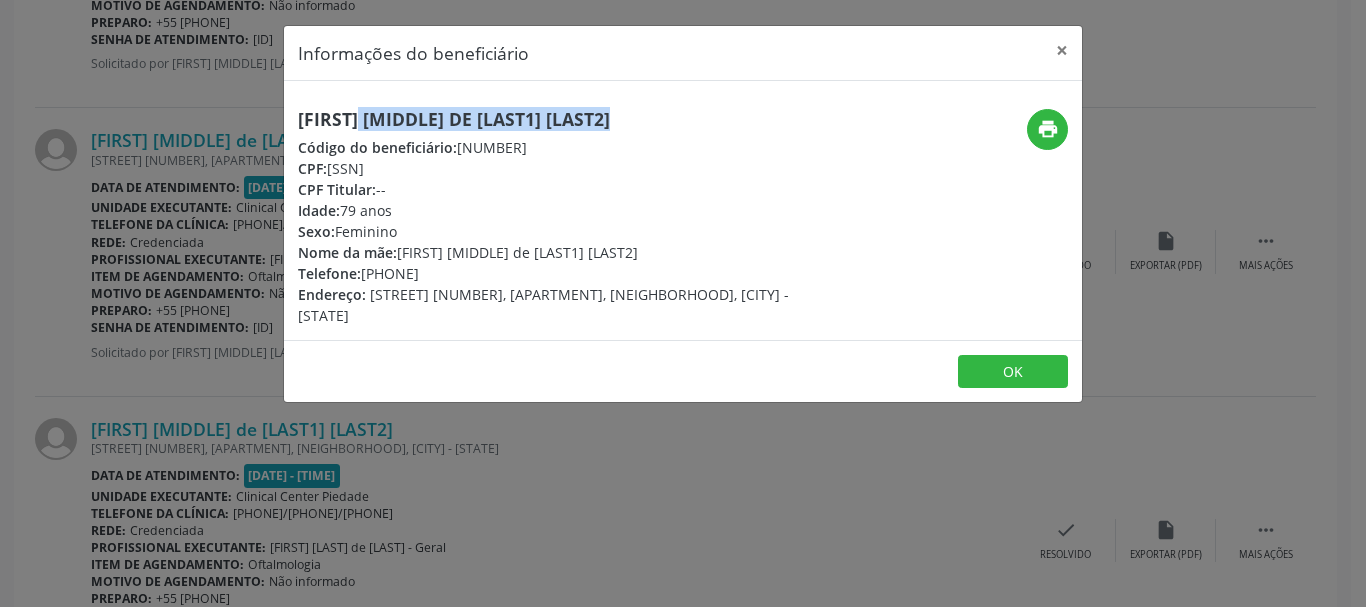 drag, startPoint x: 329, startPoint y: 172, endPoint x: 370, endPoint y: 28, distance: 149.72308 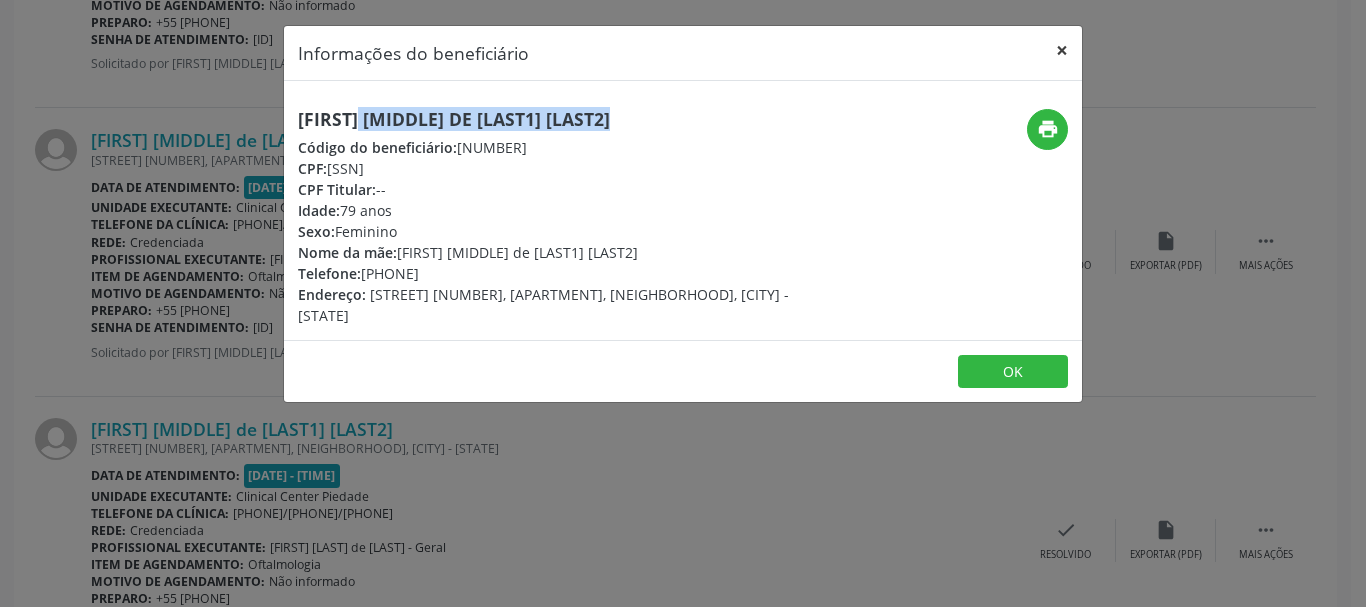 click on "×" at bounding box center [1062, 50] 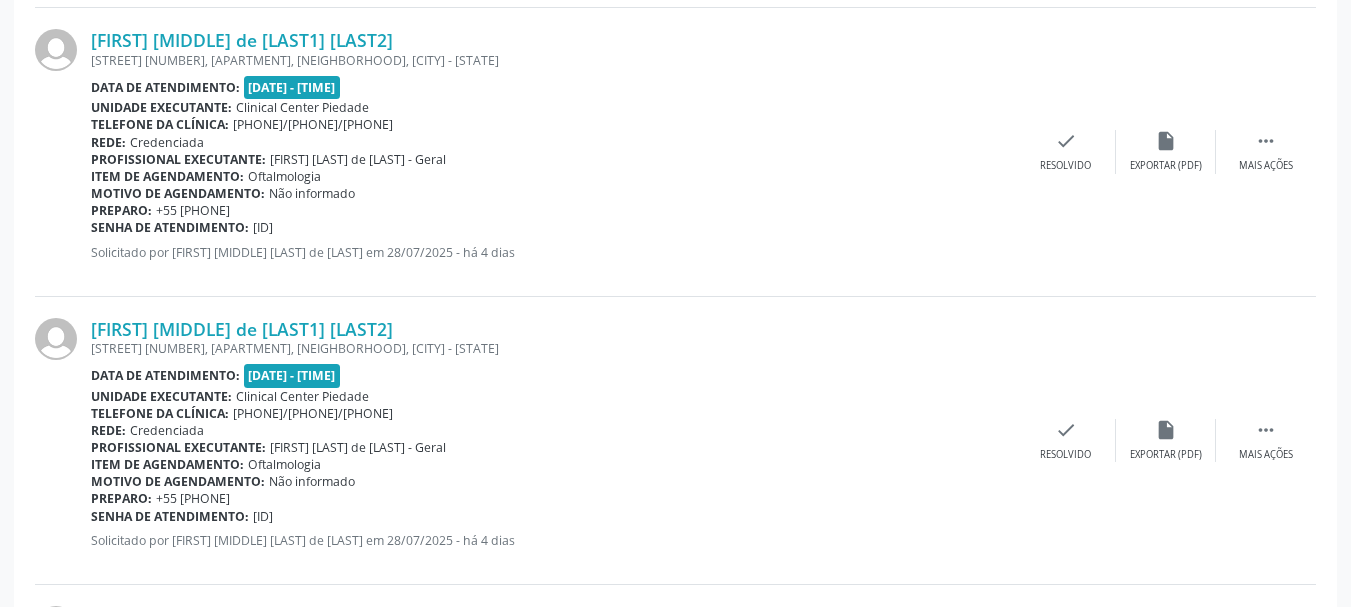 scroll, scrollTop: 2133, scrollLeft: 0, axis: vertical 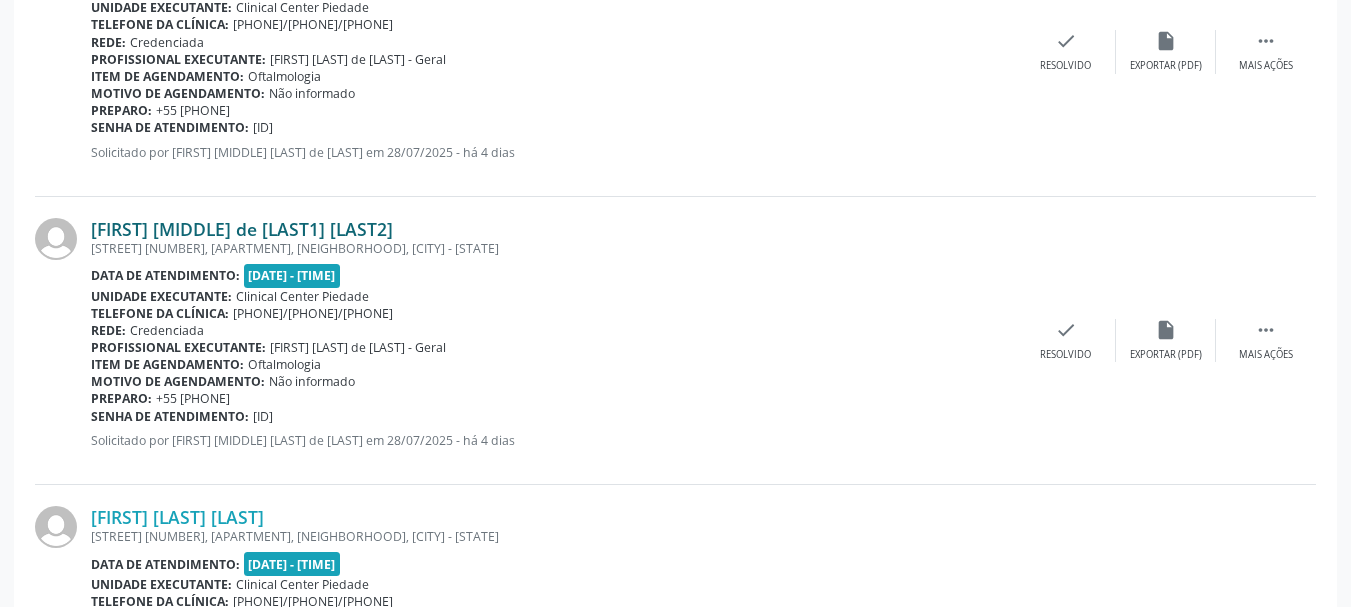 click on "[FIRST] [MIDDLE] de [LAST1] [LAST2]" at bounding box center (242, 229) 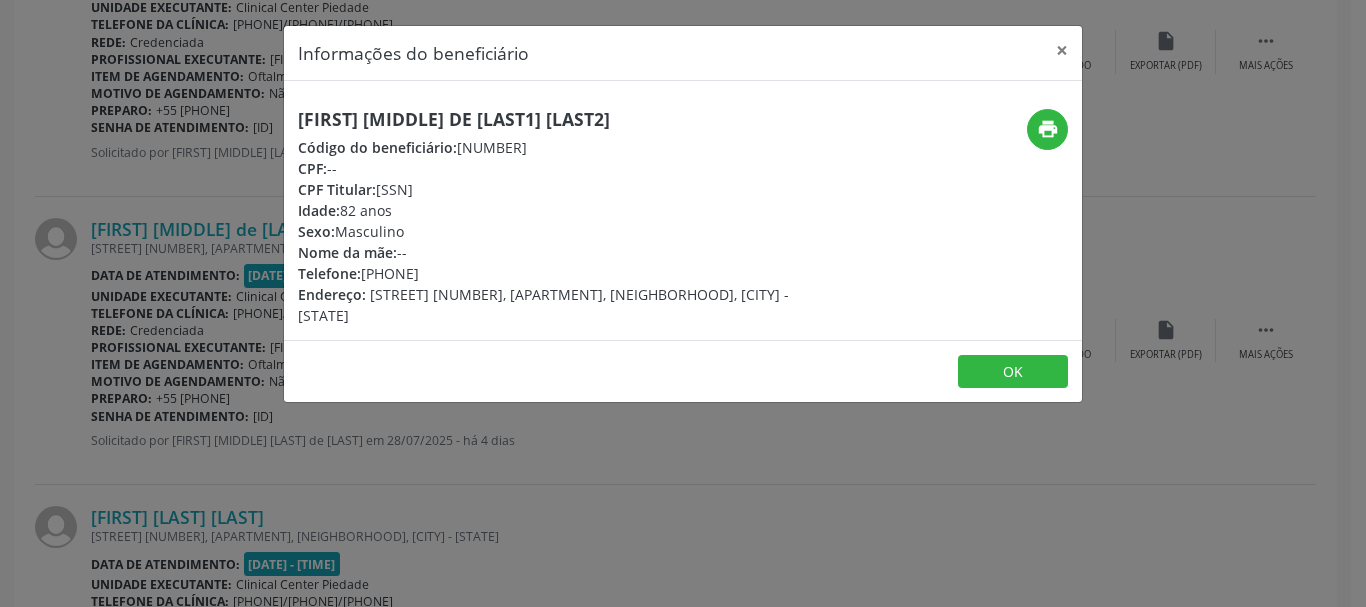 click on "[FIRST] [MIDDLE] de [LAST1] [LAST2]" at bounding box center (550, 119) 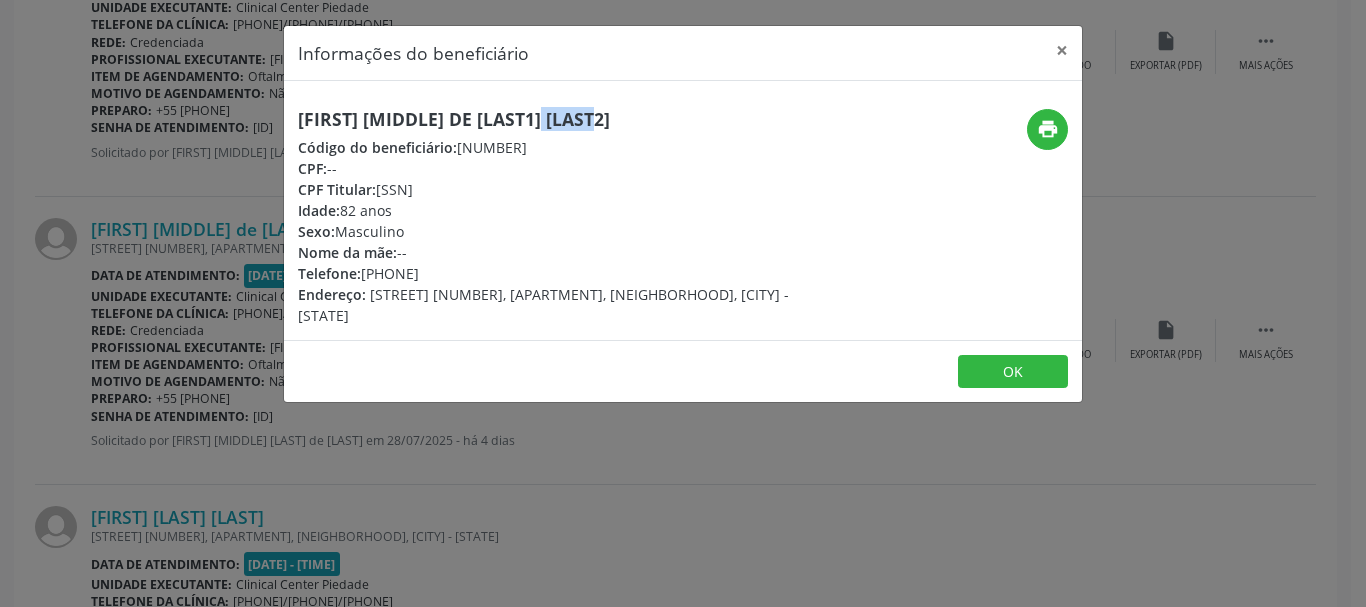 click on "[FIRST] [MIDDLE] de [LAST1] [LAST2]" at bounding box center [550, 119] 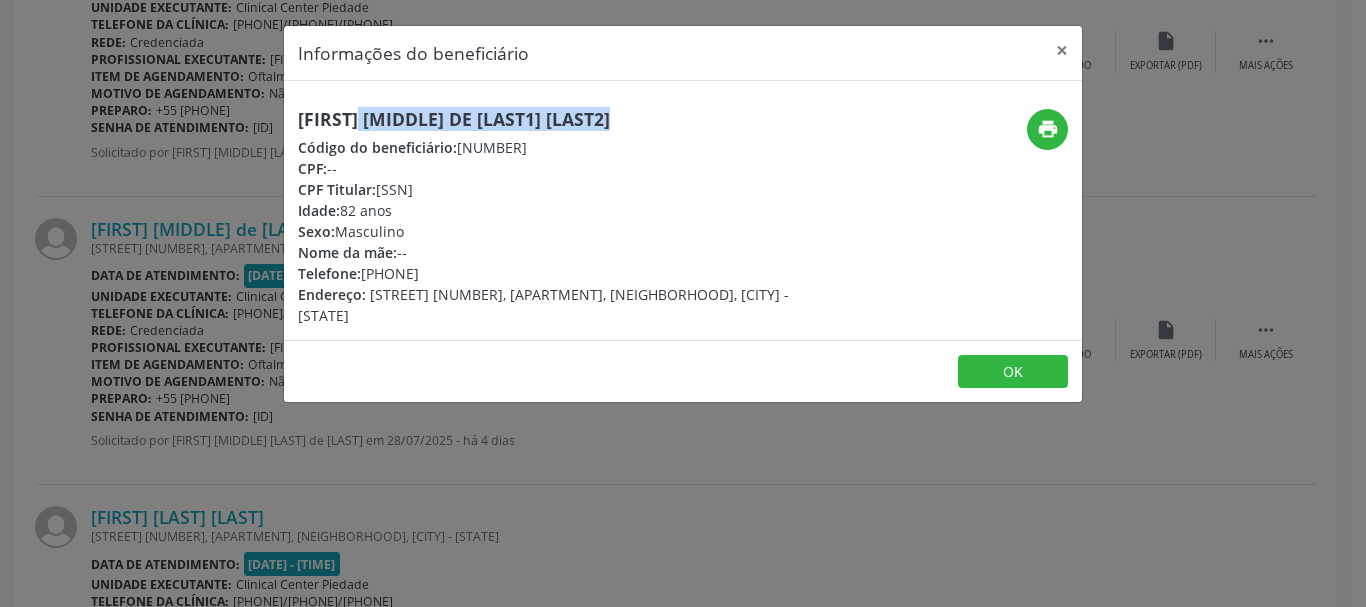 click on "[FIRST] [MIDDLE] de [LAST1] [LAST2]" at bounding box center (550, 119) 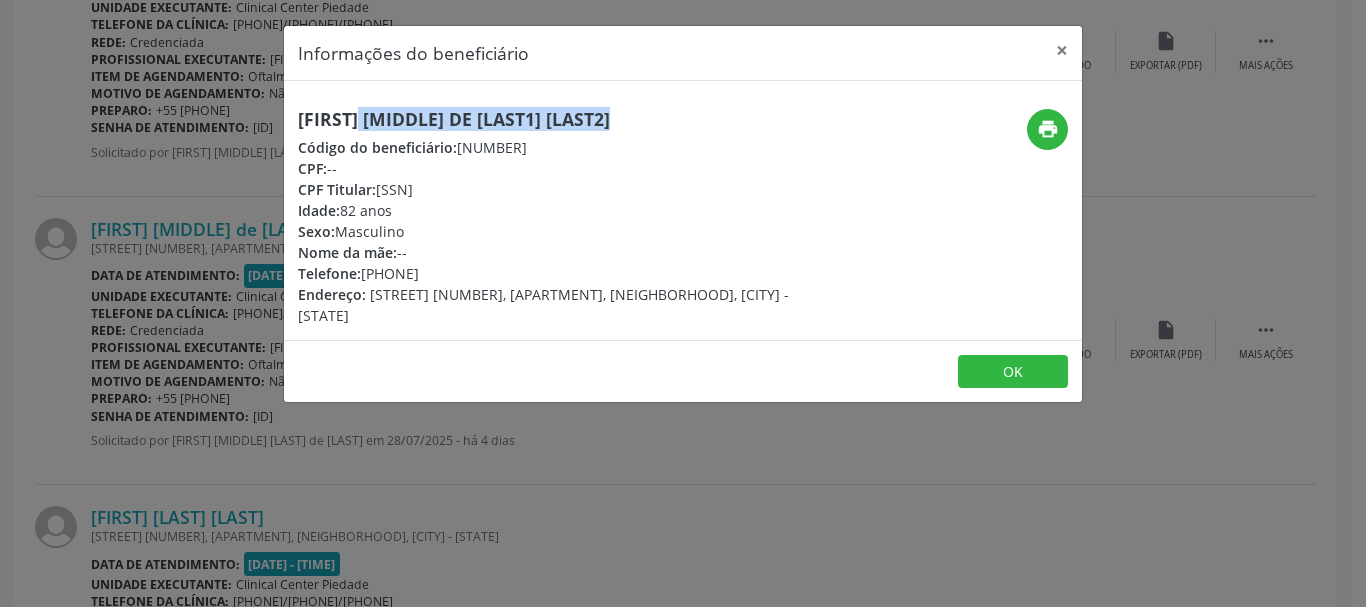 drag, startPoint x: 373, startPoint y: 189, endPoint x: 483, endPoint y: 187, distance: 110.01818 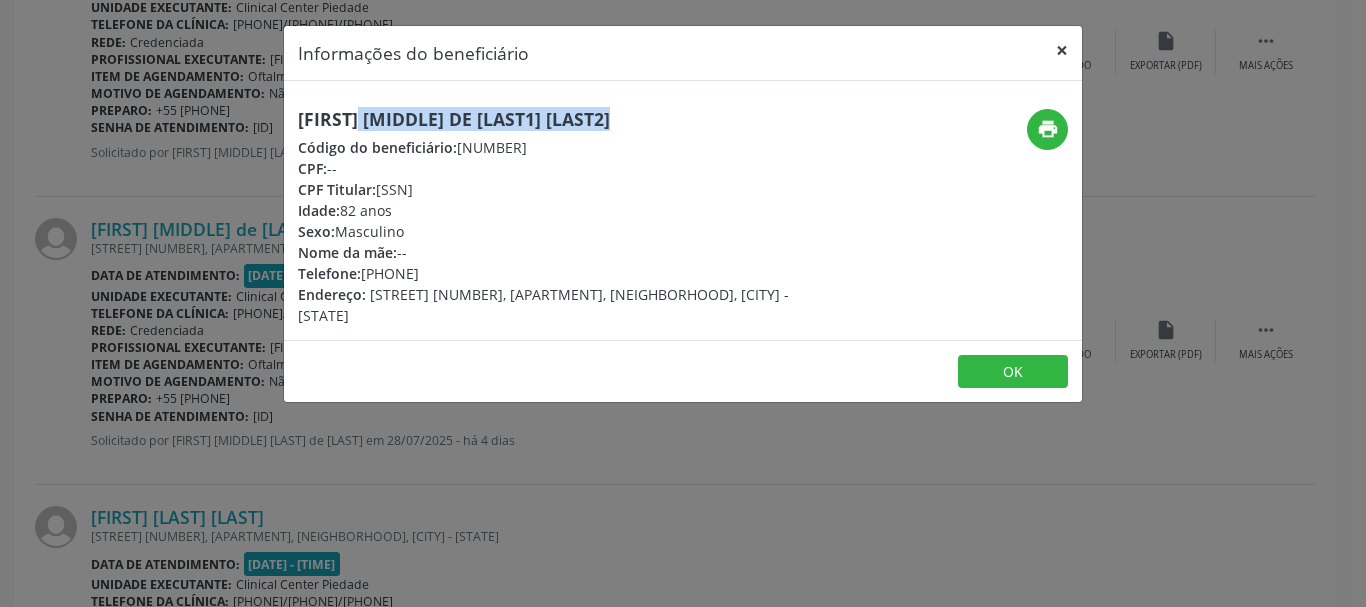 click on "×" at bounding box center (1062, 50) 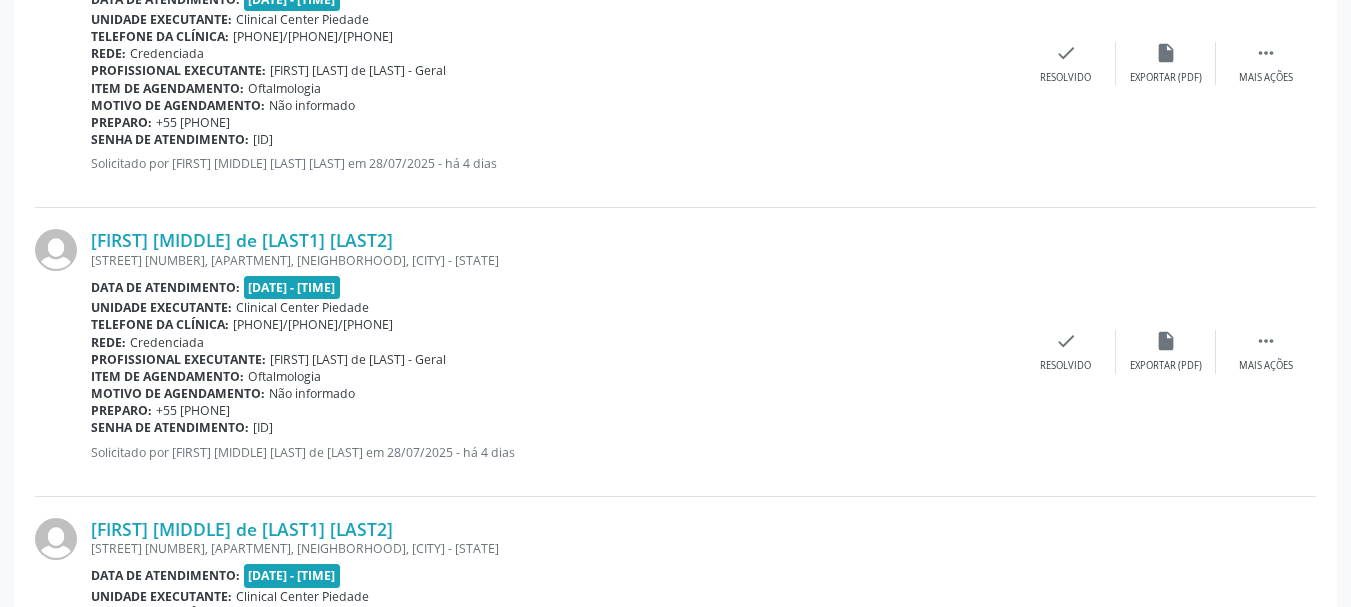 scroll, scrollTop: 1733, scrollLeft: 0, axis: vertical 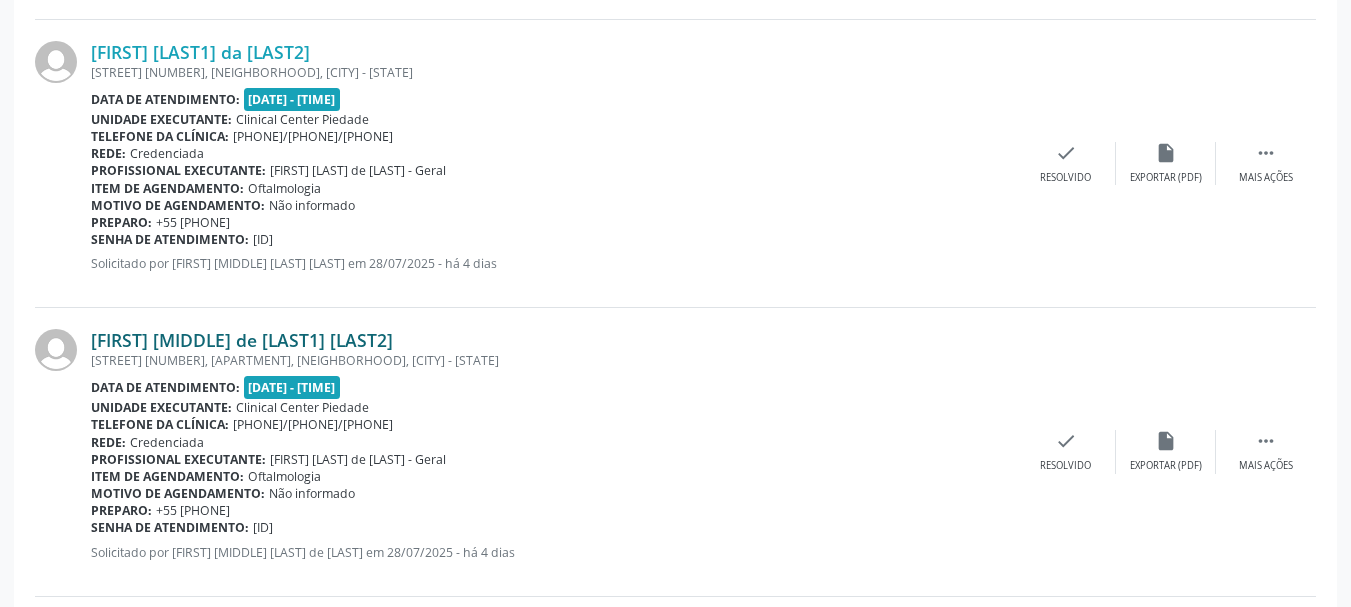 click on "[FIRST] [MIDDLE] de [LAST1] [LAST2]" at bounding box center (242, 340) 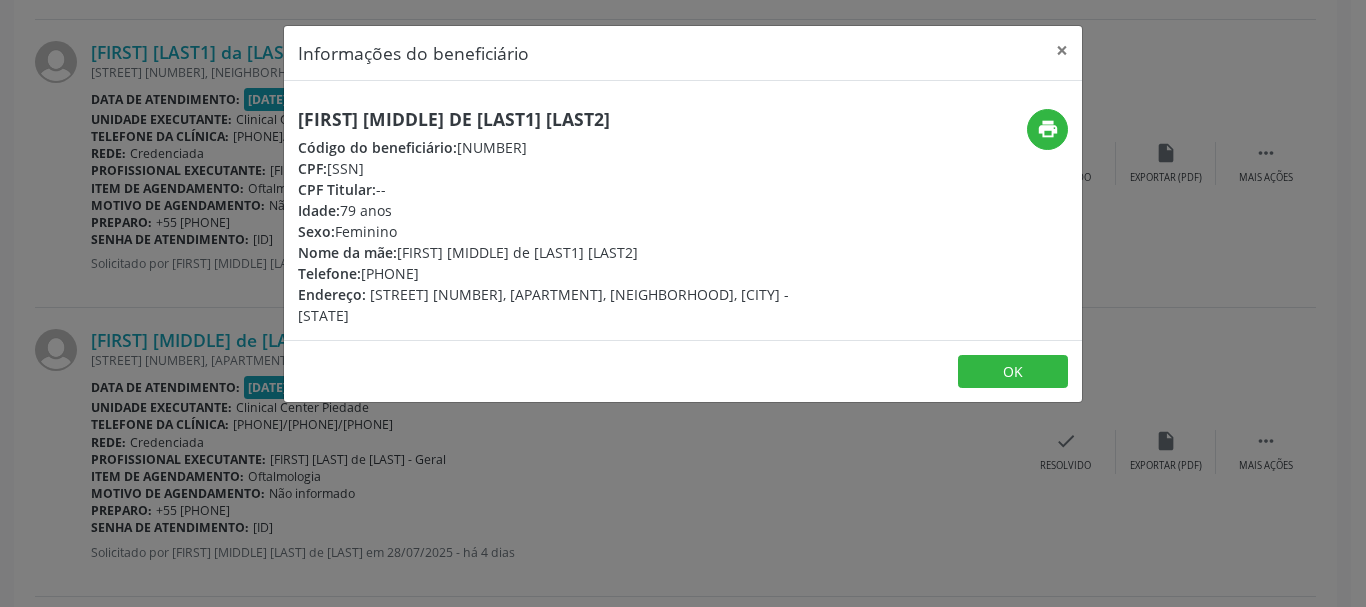 click on "Informações do beneficiário ×
[FIRST] [MIDDLE] de [LAST1] [LAST2]
Código do beneficiário:
[NUMBER]
CPF:
[SSN]
CPF Titular:
--
Idade:
79 anos
Sexo:
Feminino
Nome da mãe:
[FIRST] [MIDDLE] de [LAST1] [LAST2]
Telefone:
[PHONE]
Endereço:
[STREET] [NUMBER], [APARTMENT], [NEIGHBORHOOD], [CITY] - [STATE]
print OK" at bounding box center (683, 303) 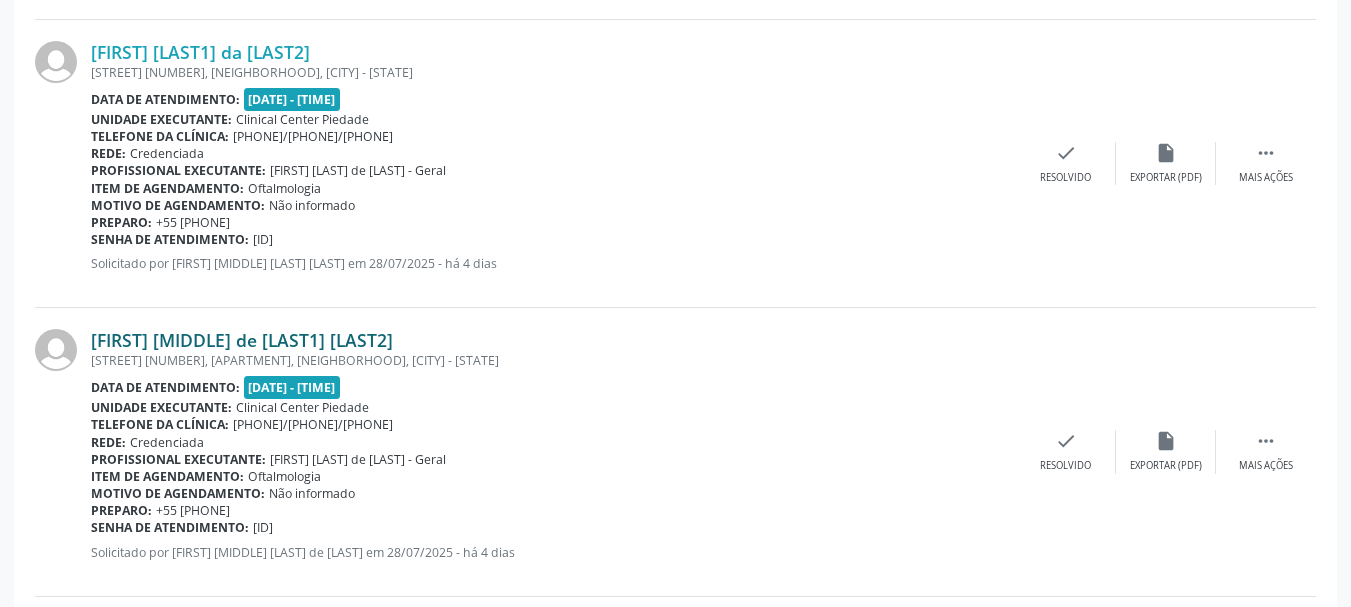 scroll, scrollTop: 2033, scrollLeft: 0, axis: vertical 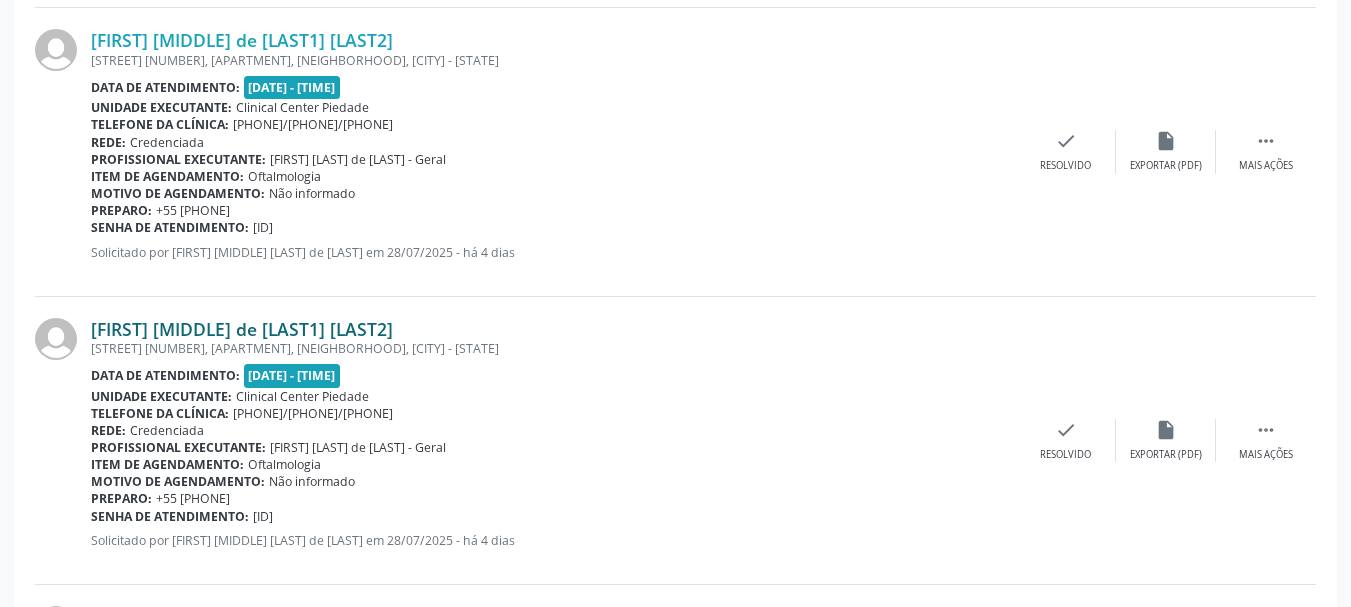 click on "[FIRST] [MIDDLE] de [LAST1] [LAST2]" at bounding box center [242, 329] 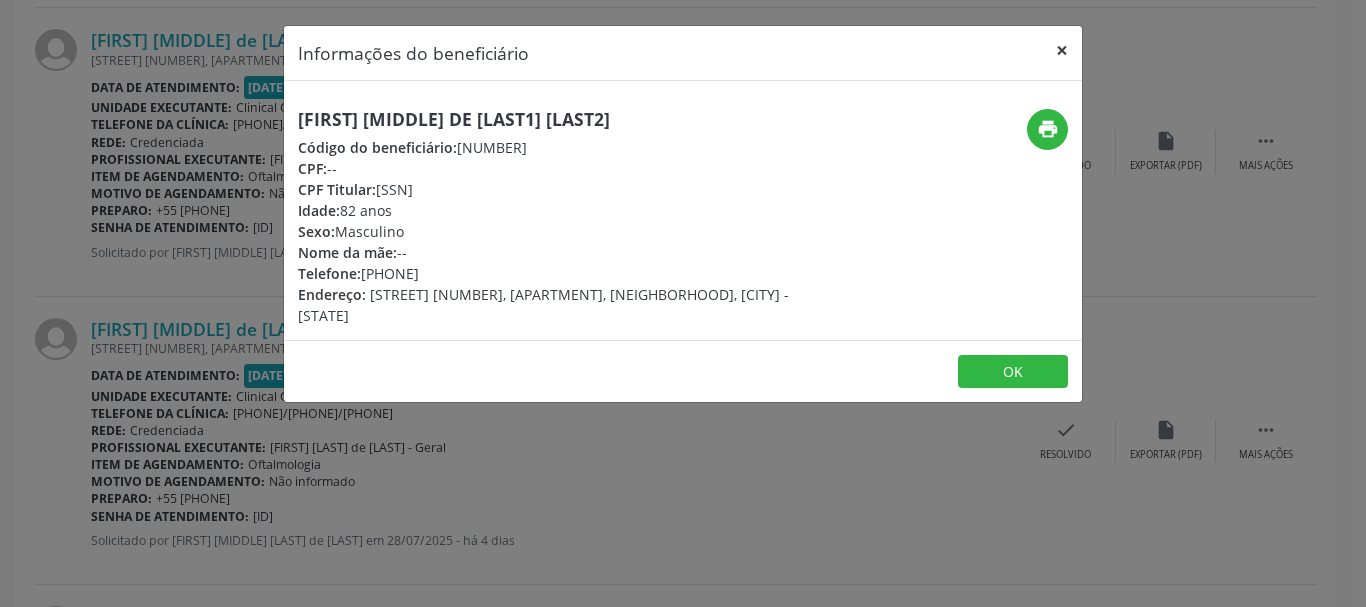 click on "×" at bounding box center [1062, 50] 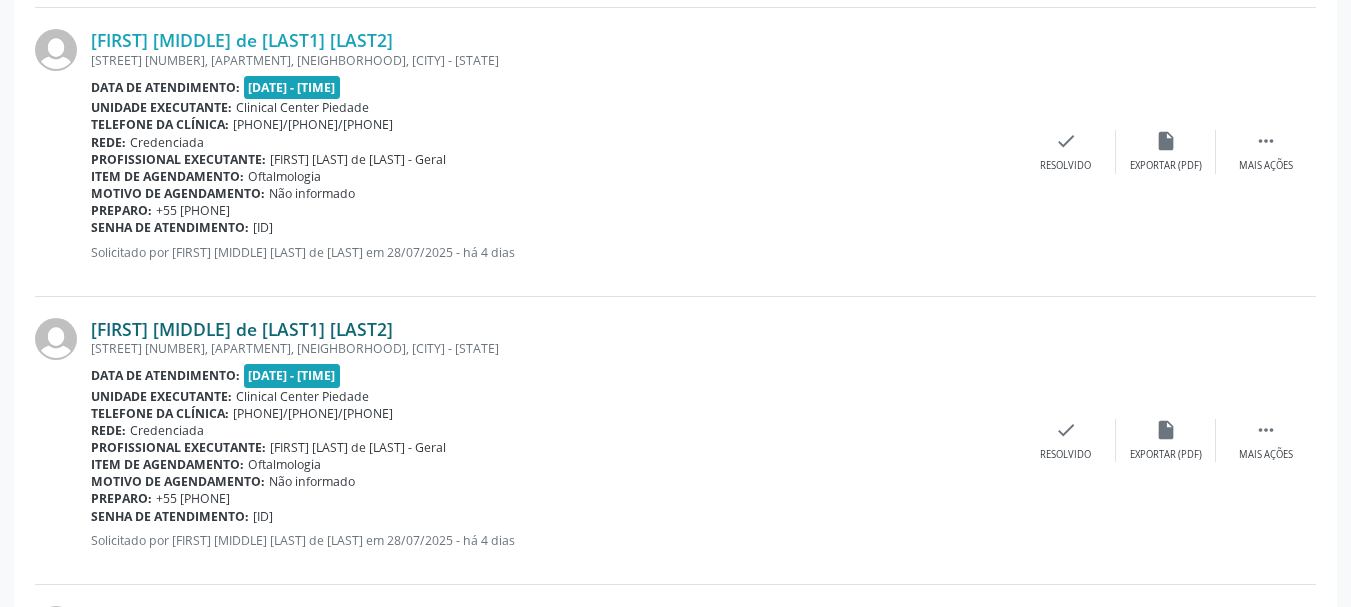 click on "[FIRST] [MIDDLE] de [LAST1] [LAST2]" at bounding box center (242, 329) 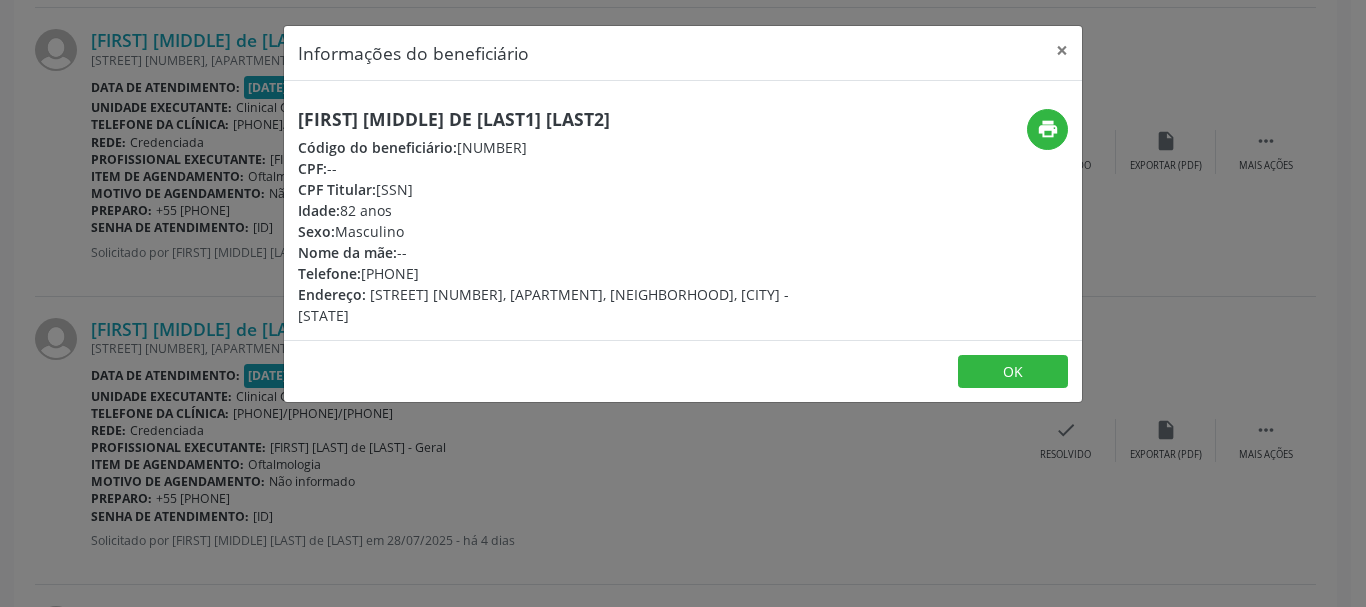 click on "[FIRST] [MIDDLE] de [LAST1] [LAST2]" at bounding box center (550, 119) 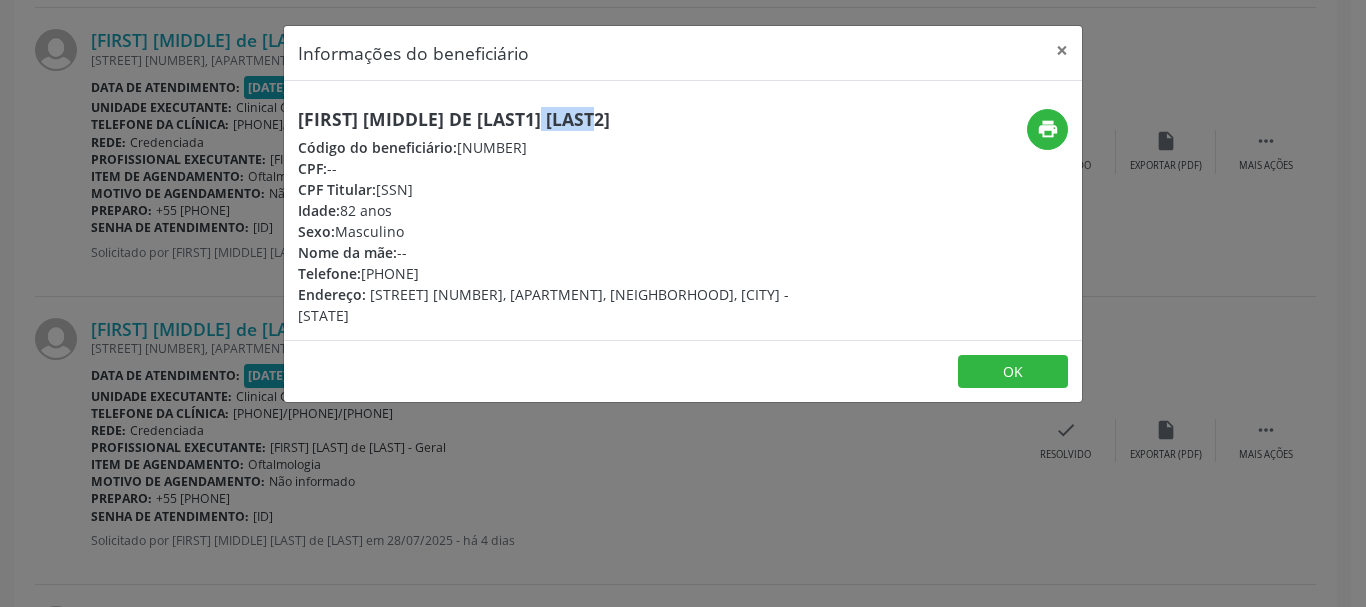 click on "[FIRST] [MIDDLE] de [LAST1] [LAST2]" at bounding box center [550, 119] 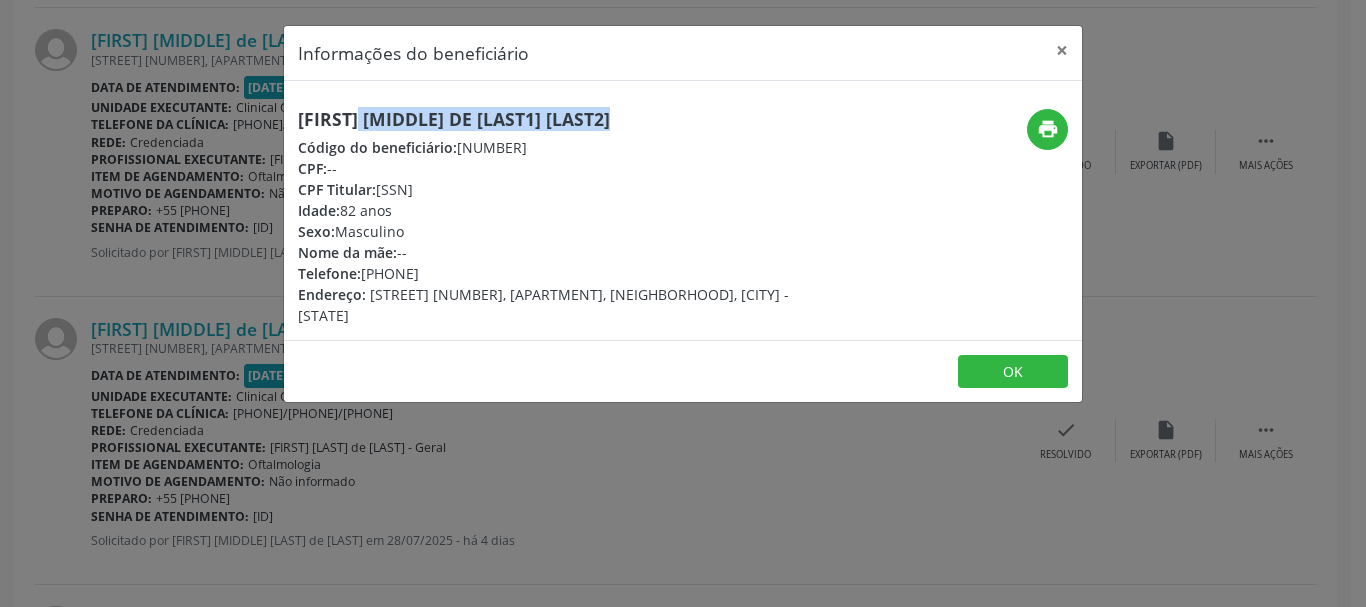click on "[FIRST] [MIDDLE] de [LAST1] [LAST2]" at bounding box center [550, 119] 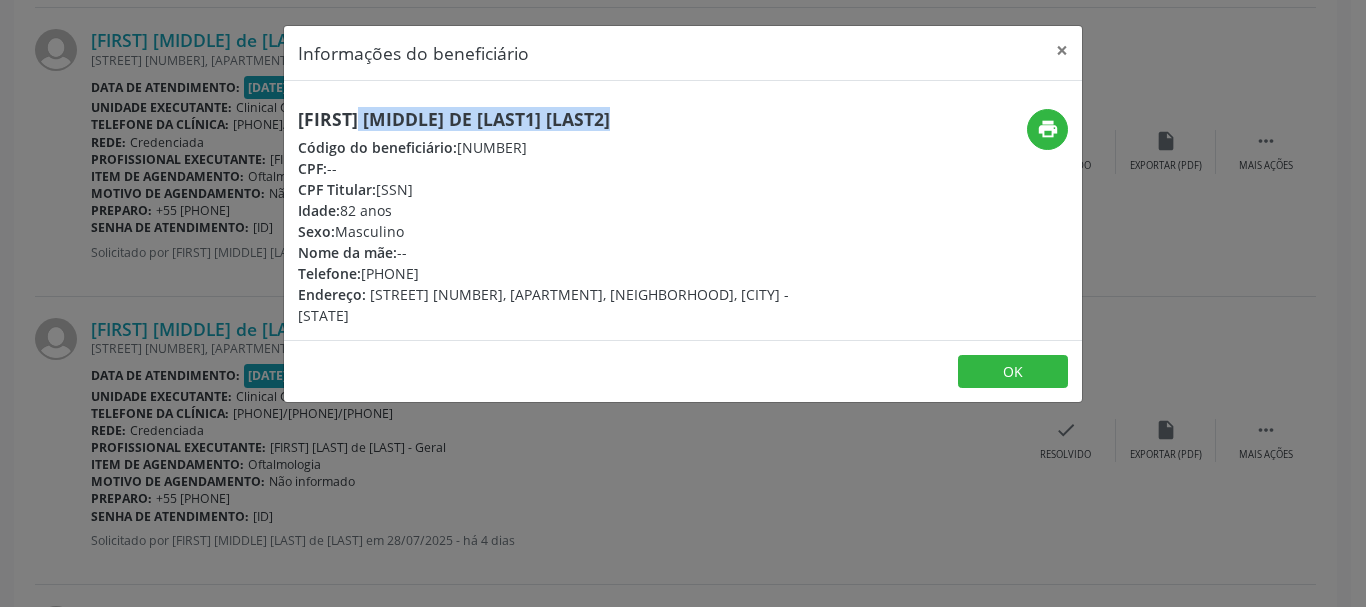drag, startPoint x: 394, startPoint y: 268, endPoint x: 417, endPoint y: 168, distance: 102.610916 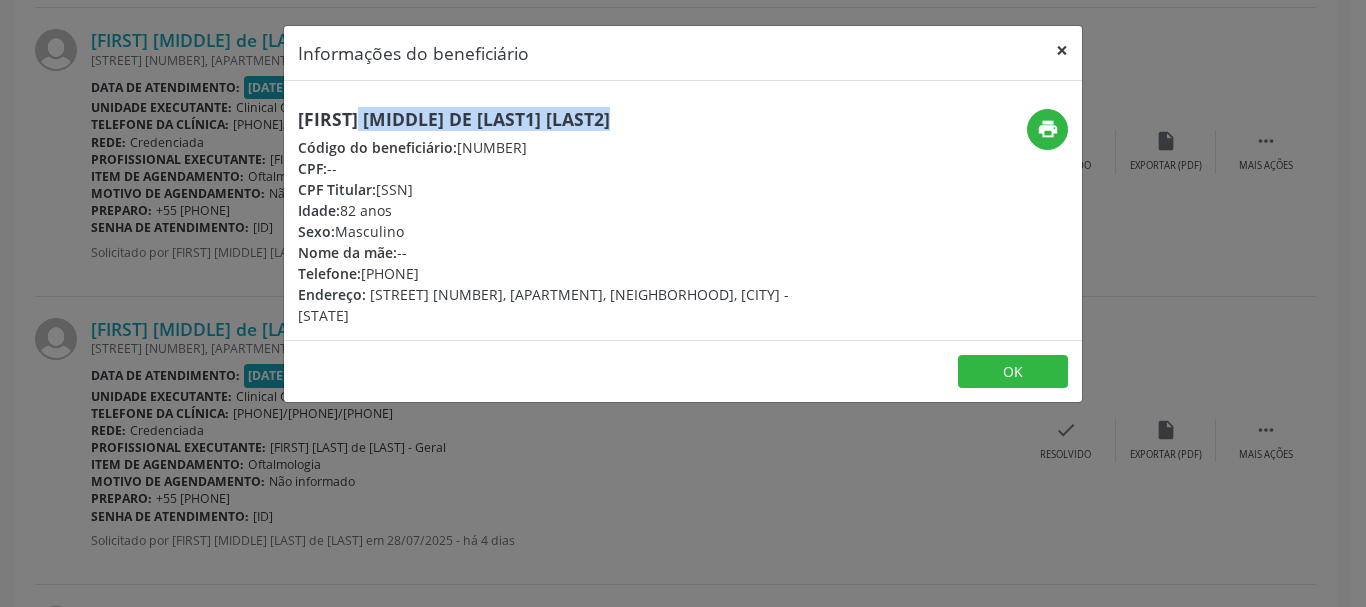 click on "×" at bounding box center (1062, 50) 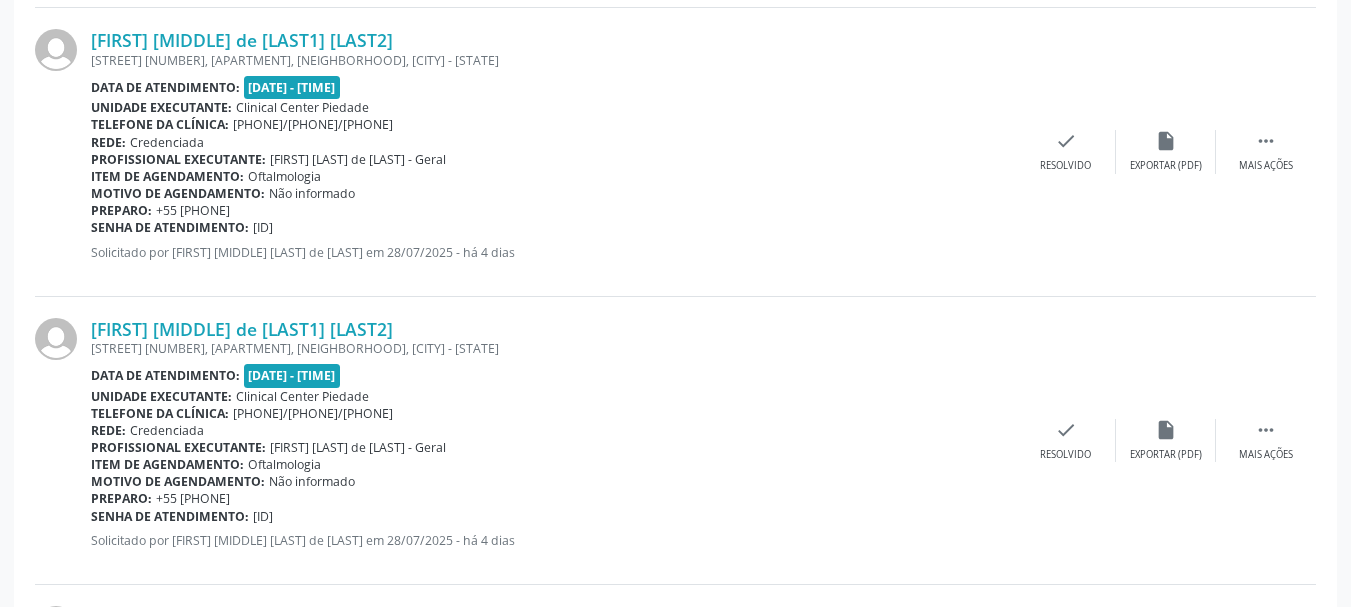 scroll, scrollTop: 2333, scrollLeft: 0, axis: vertical 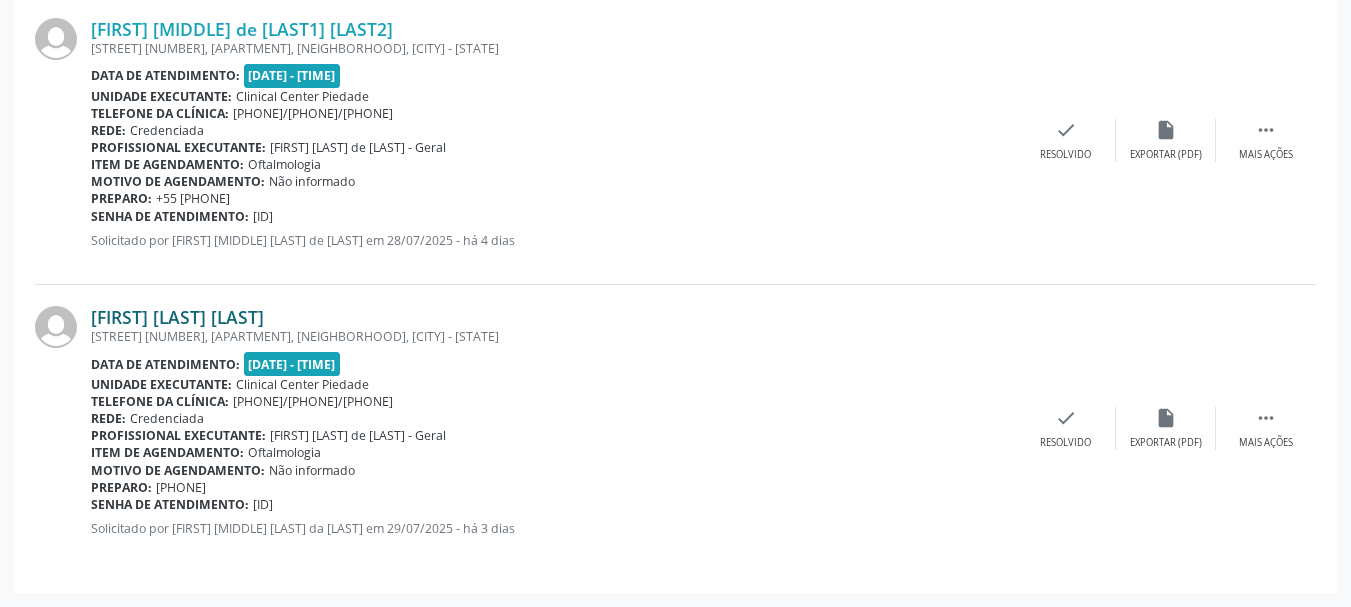 click on "[FIRST] [LAST] [LAST]" at bounding box center [177, 317] 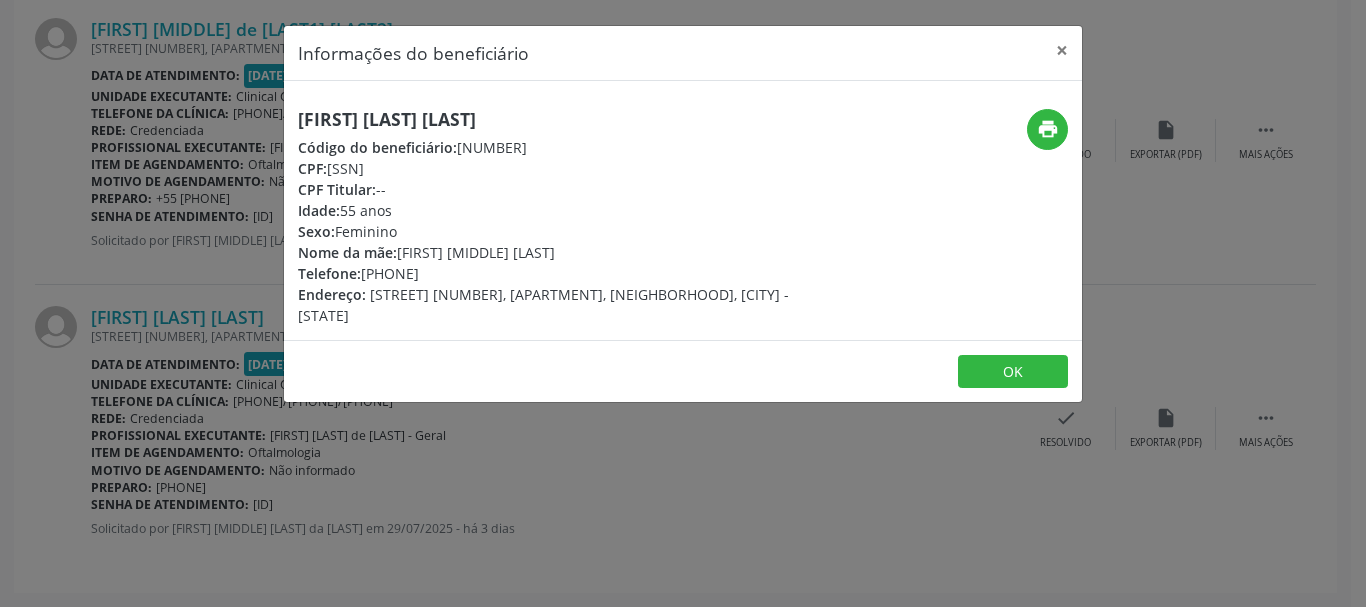 click on "[FIRST] [LAST] [LAST]" at bounding box center [550, 119] 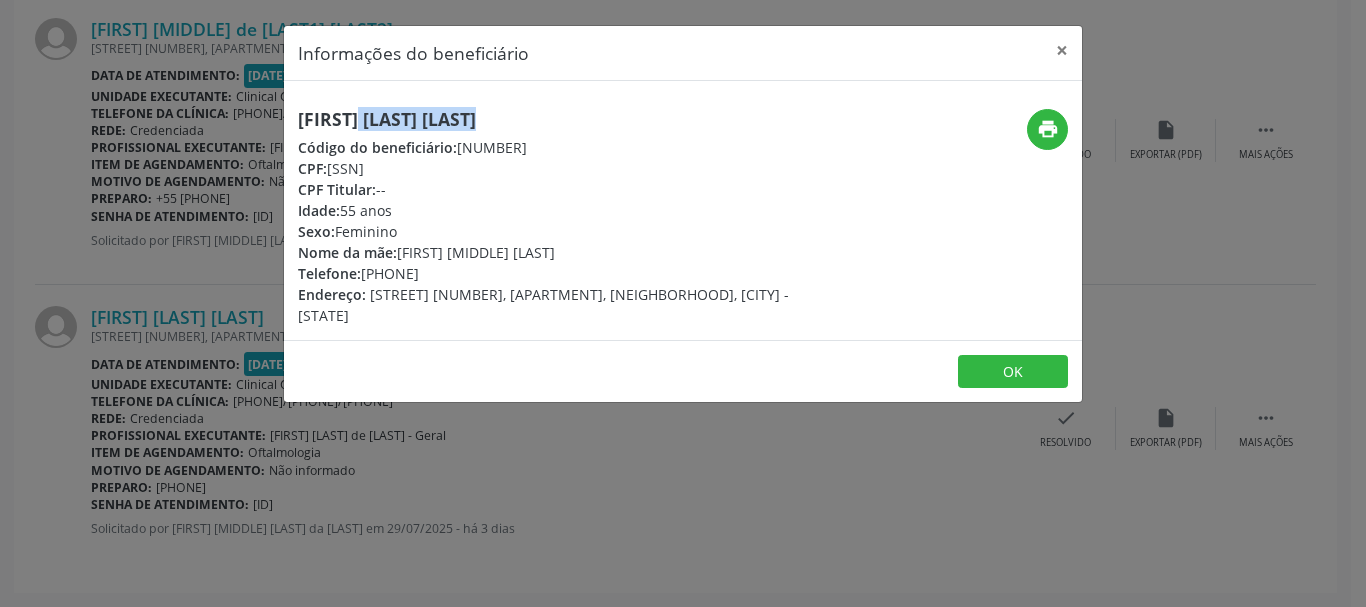 click on "[FIRST] [LAST] [LAST]" at bounding box center (550, 119) 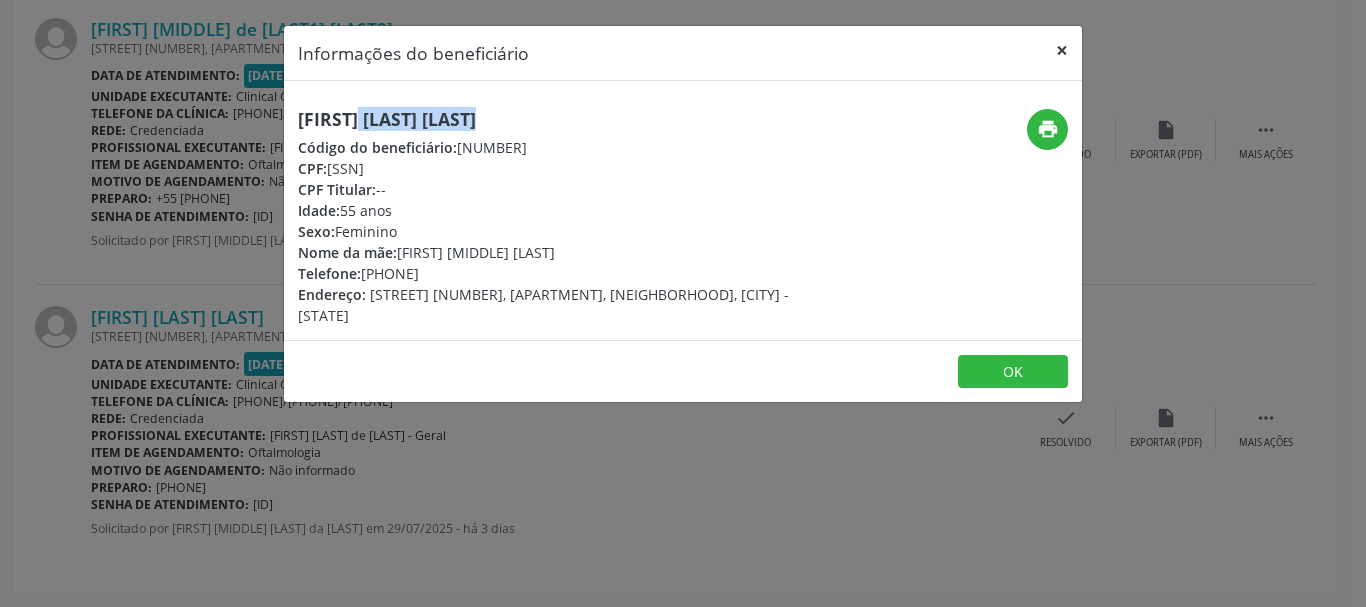 click on "×" at bounding box center (1062, 50) 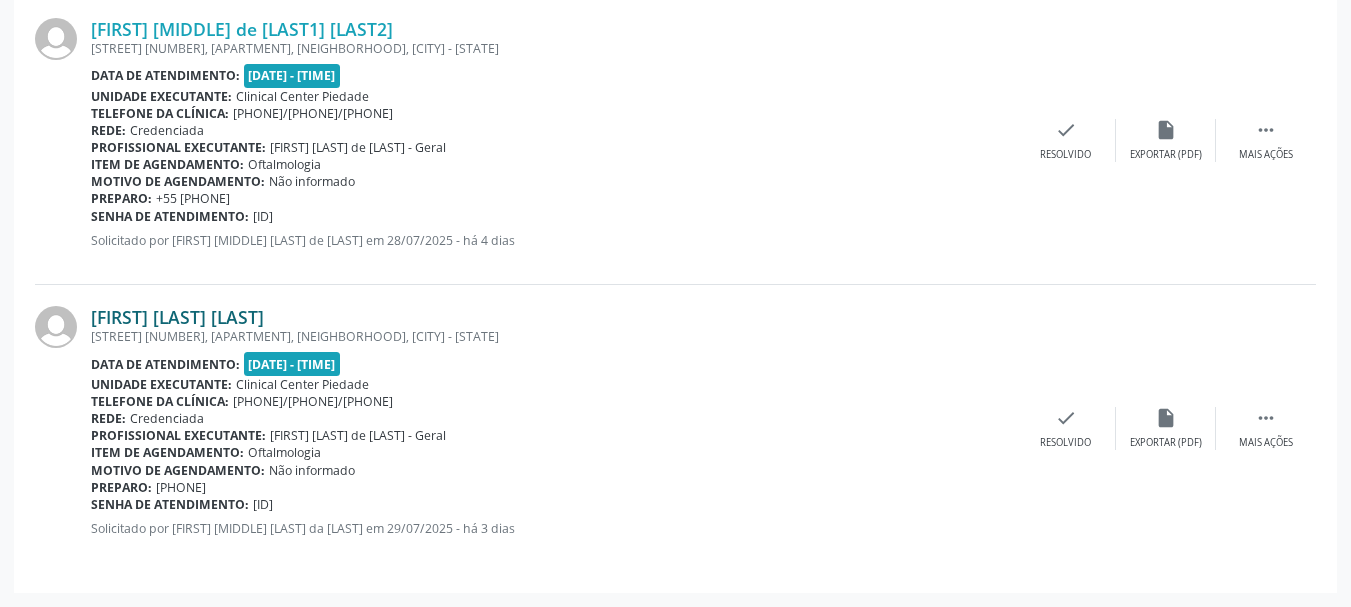 click on "[FIRST] [LAST] [LAST]" at bounding box center [177, 317] 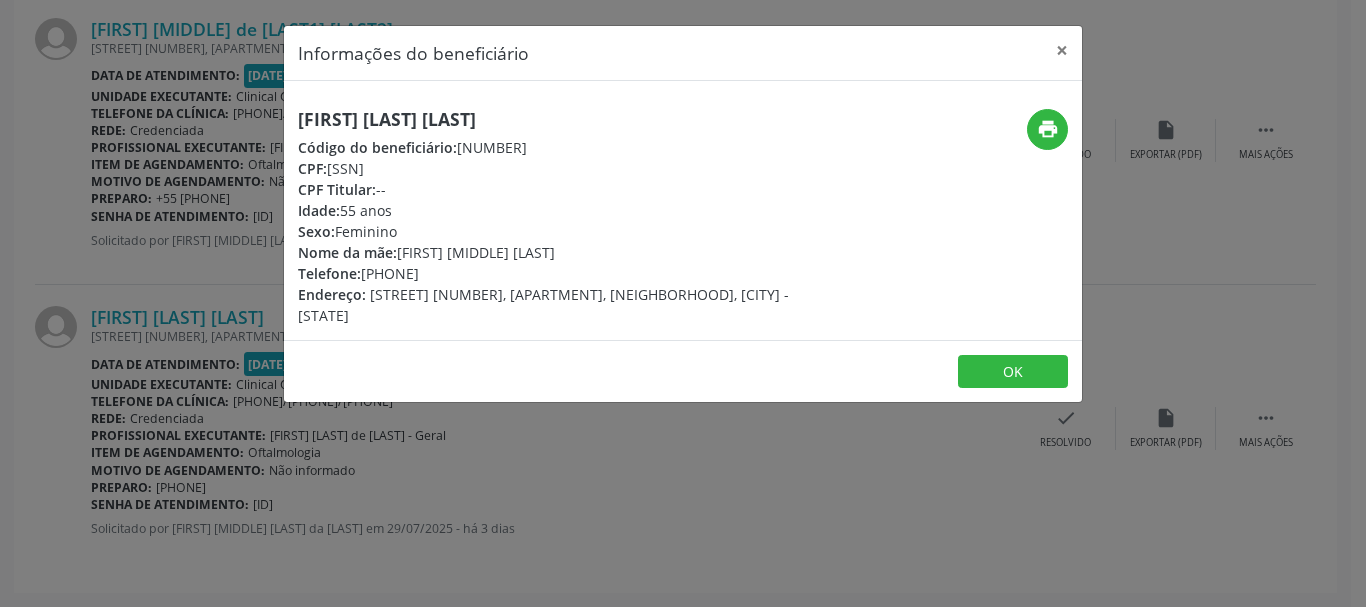 click on "CPF:
[SSN]" at bounding box center (550, 168) 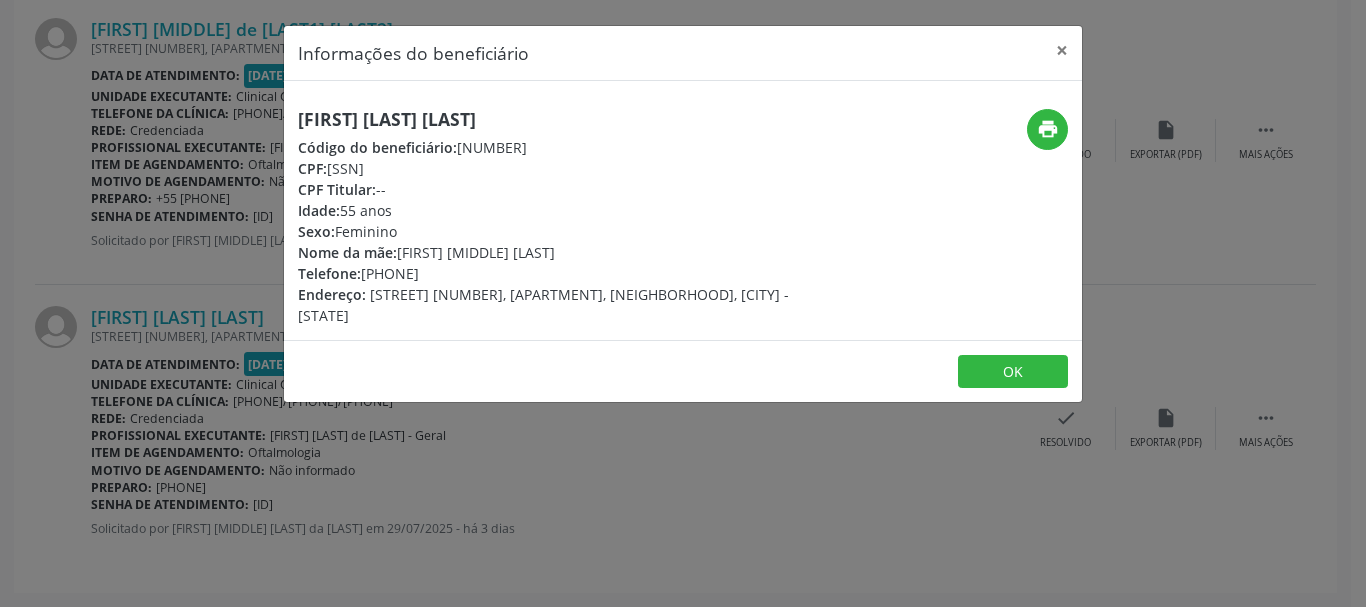 click on "CPF:
[SSN]" at bounding box center [550, 168] 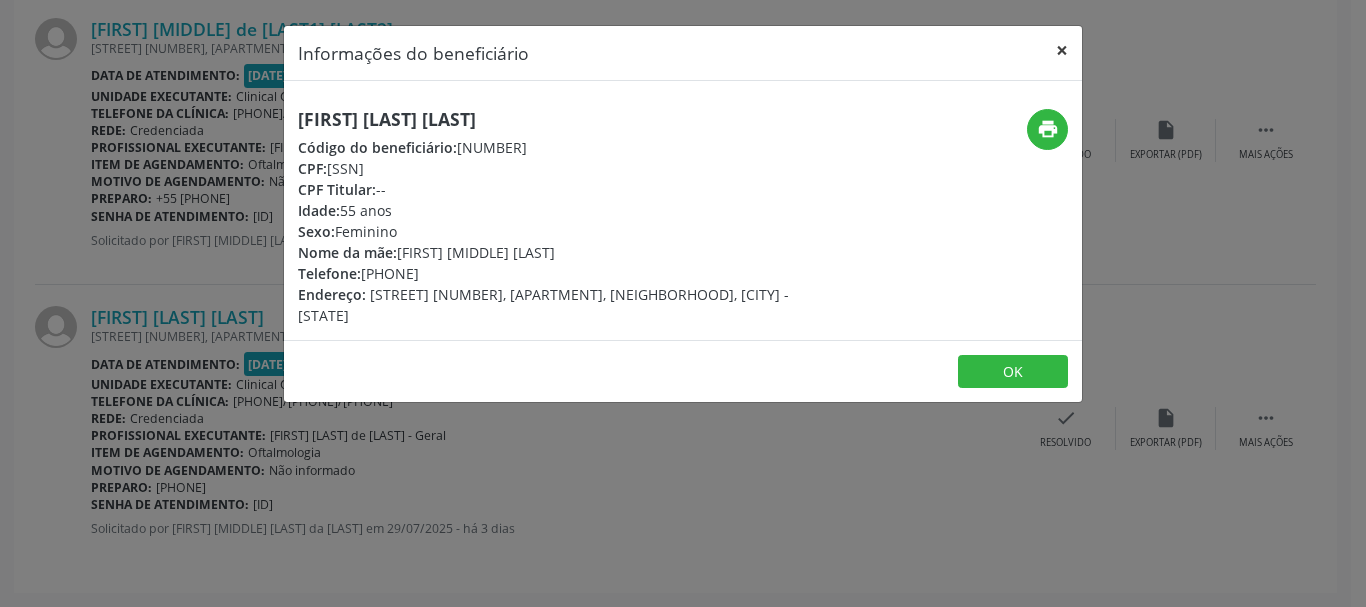 click on "×" at bounding box center (1062, 50) 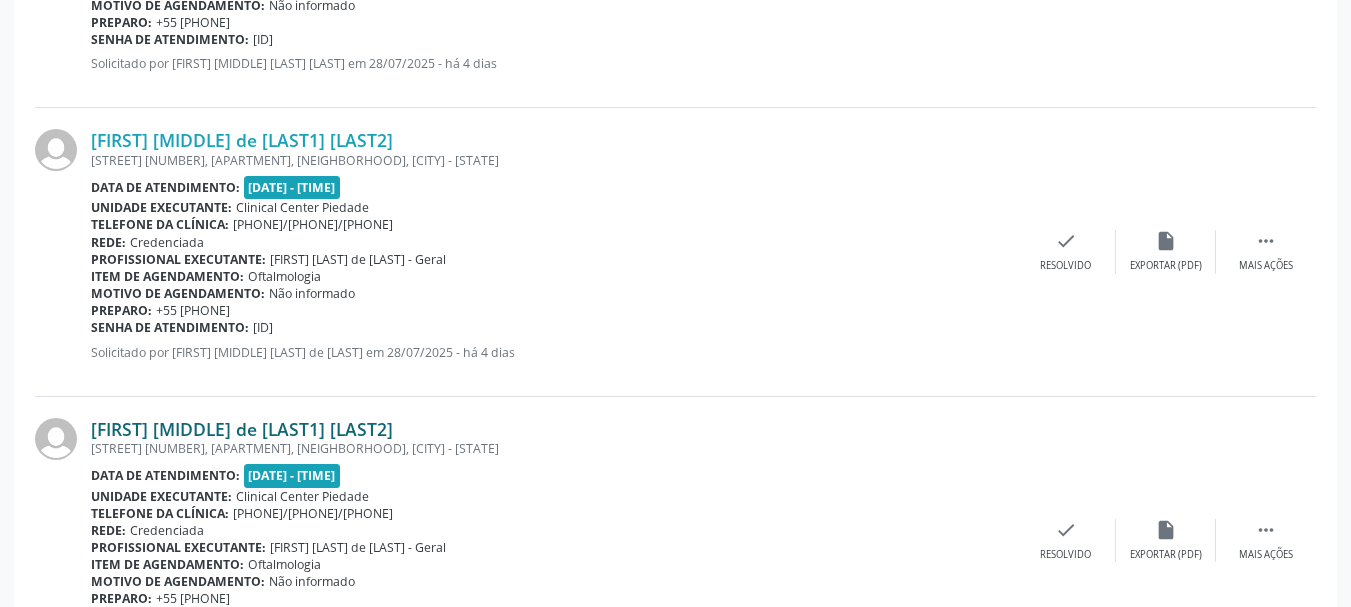 scroll, scrollTop: 1533, scrollLeft: 0, axis: vertical 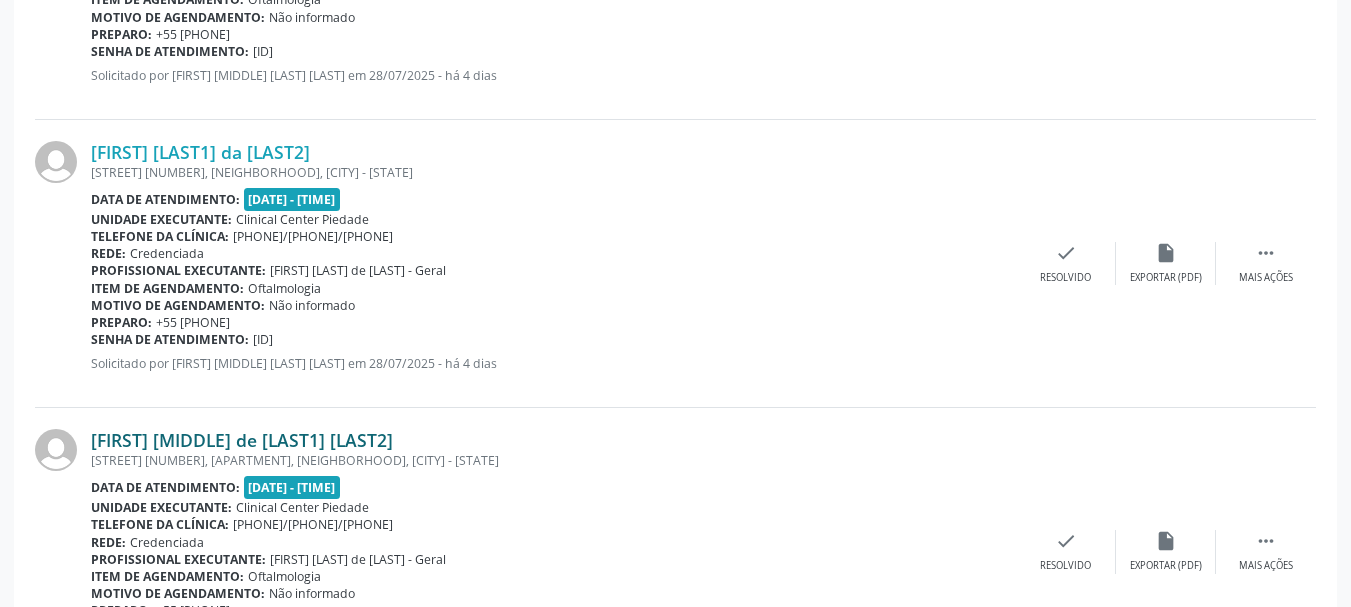 click on "[FIRST] [MIDDLE] de [LAST1] [LAST2]" at bounding box center [242, 440] 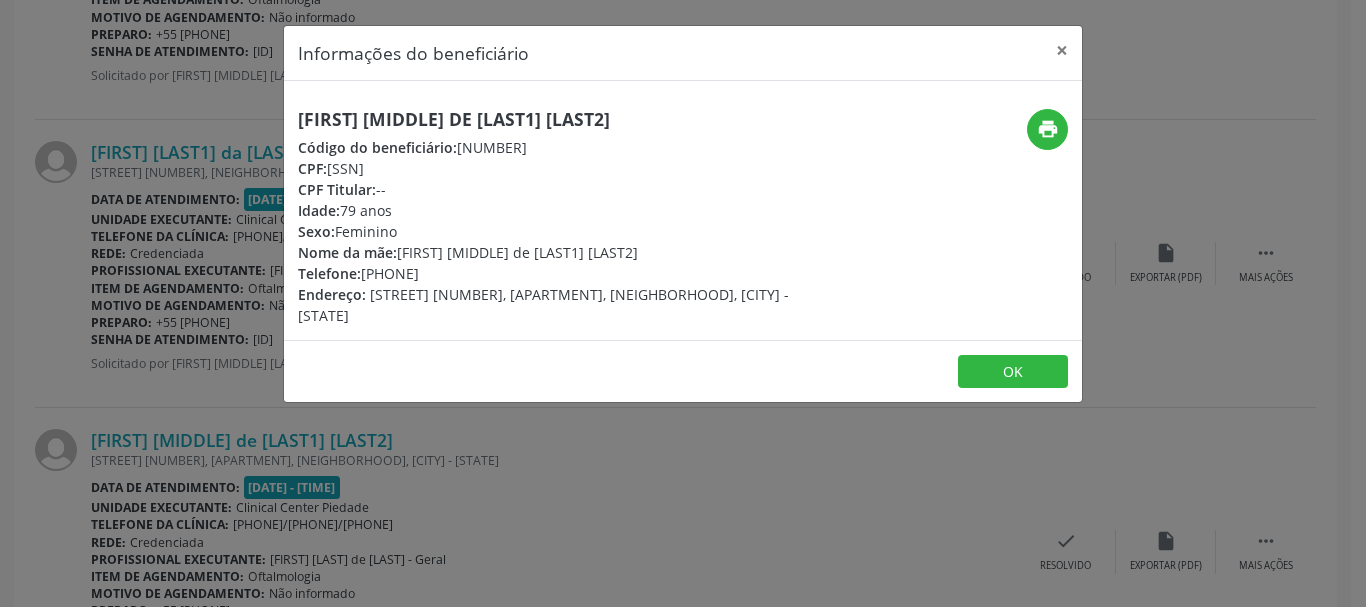 drag, startPoint x: 433, startPoint y: 169, endPoint x: 326, endPoint y: 172, distance: 107.042046 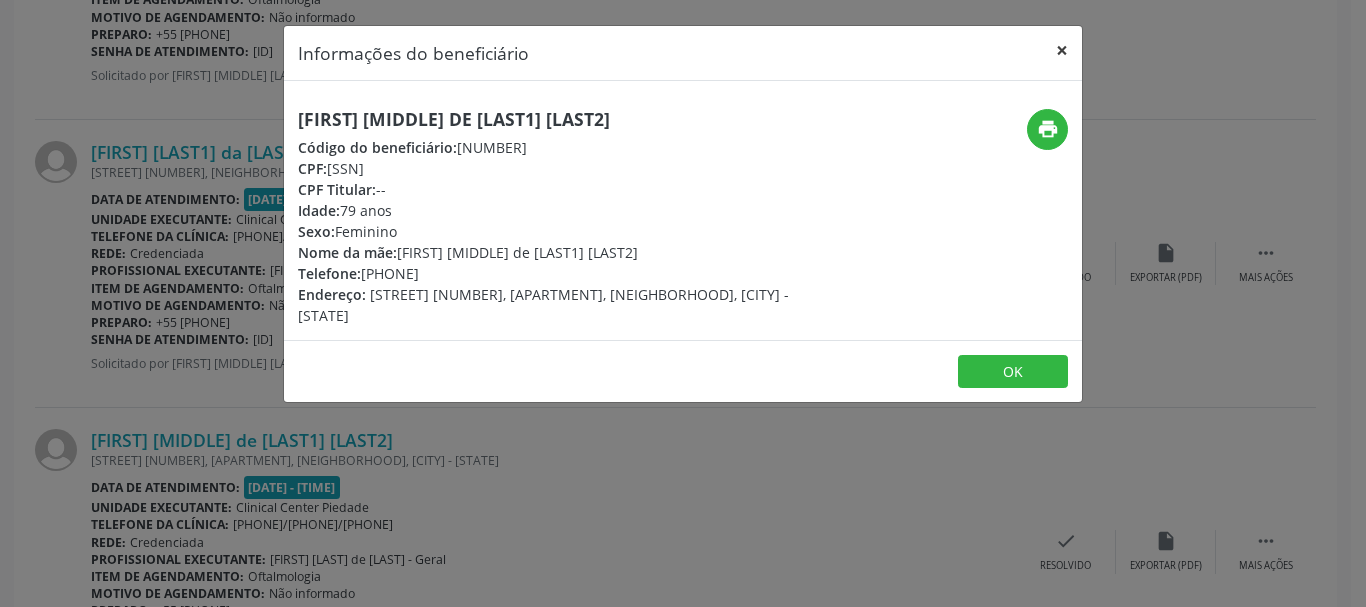 click on "×" at bounding box center (1062, 50) 